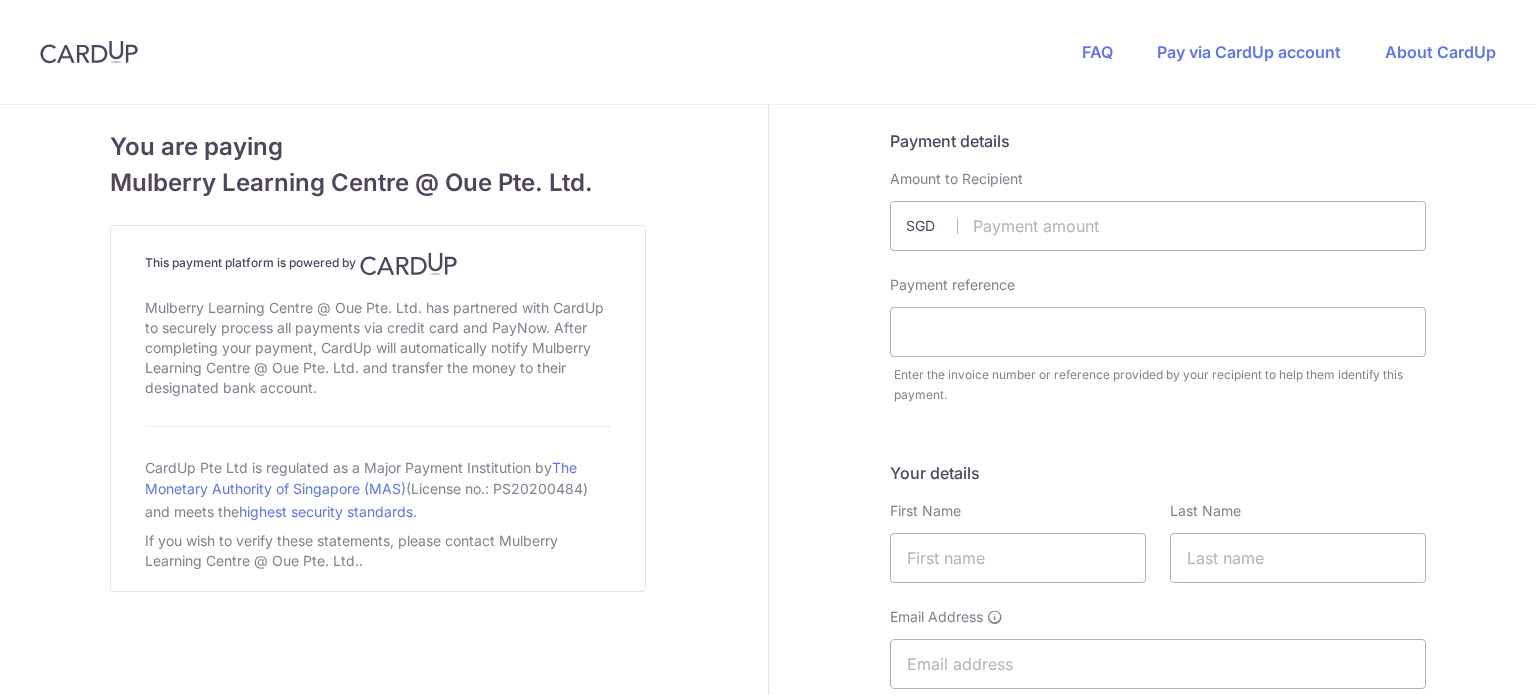 scroll, scrollTop: 0, scrollLeft: 0, axis: both 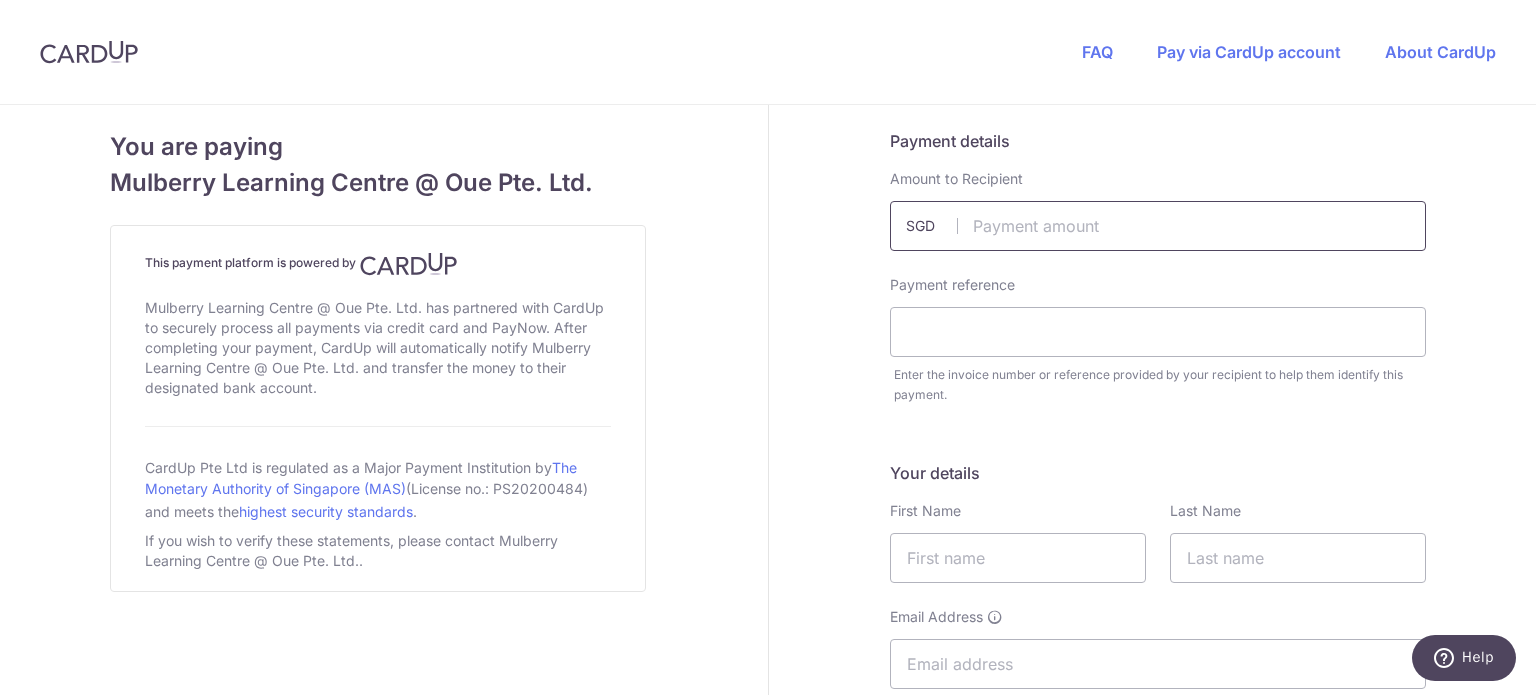 click at bounding box center (1158, 226) 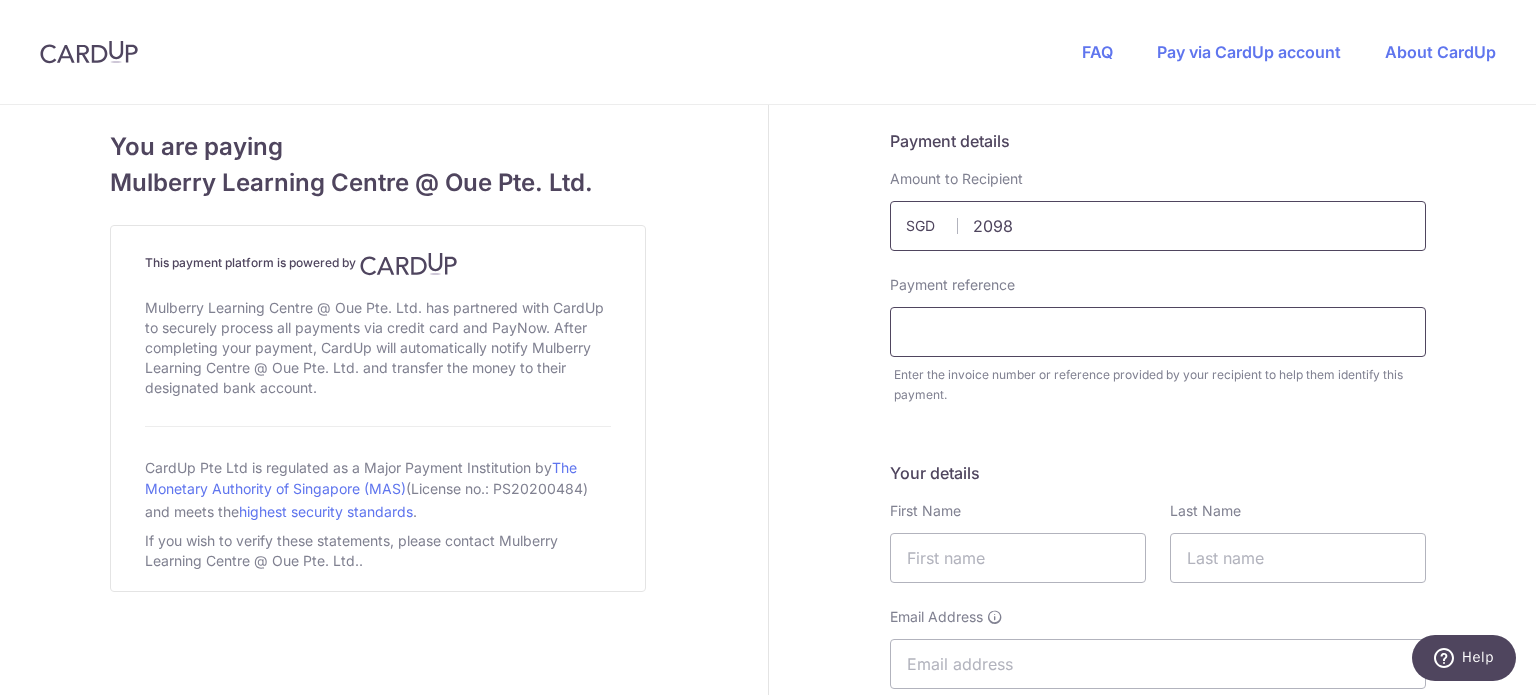 type on "2098.00" 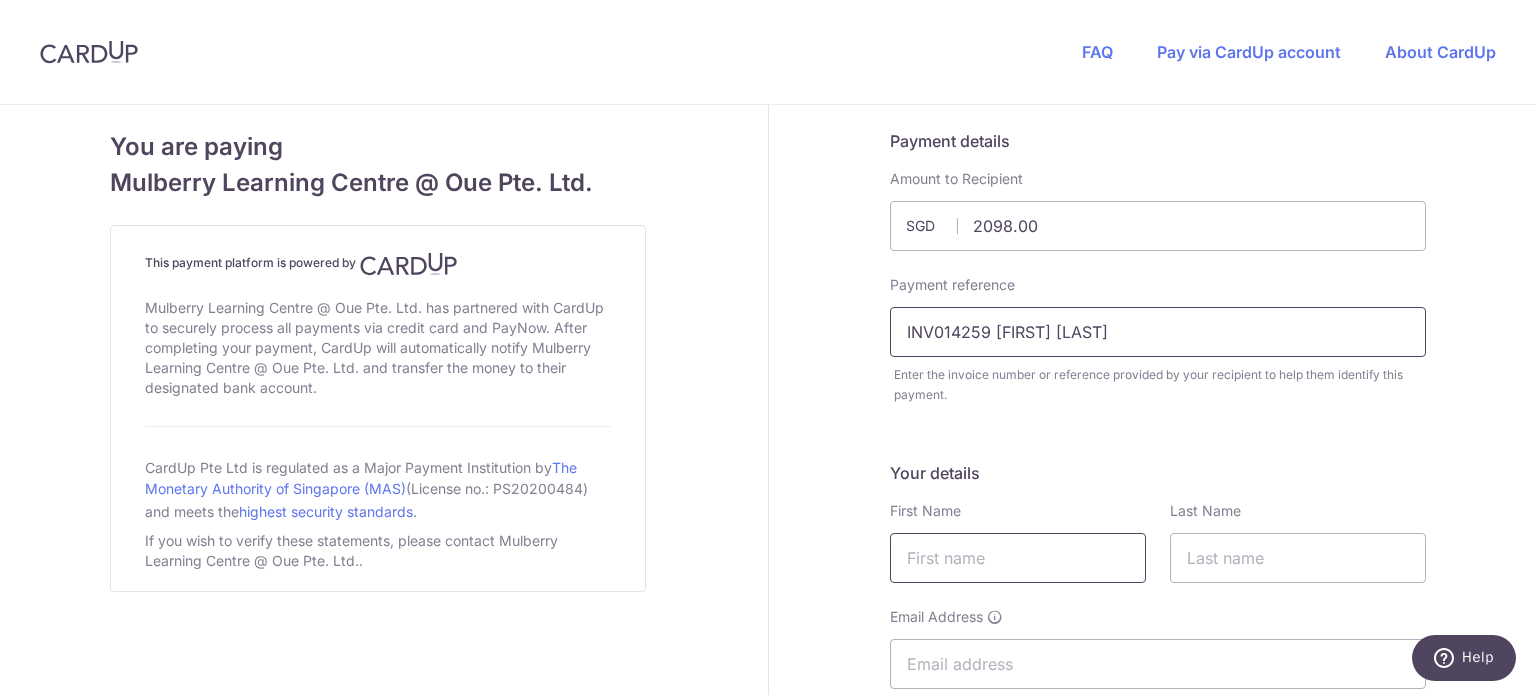 type on "INV014259 [FIRST] [LAST]" 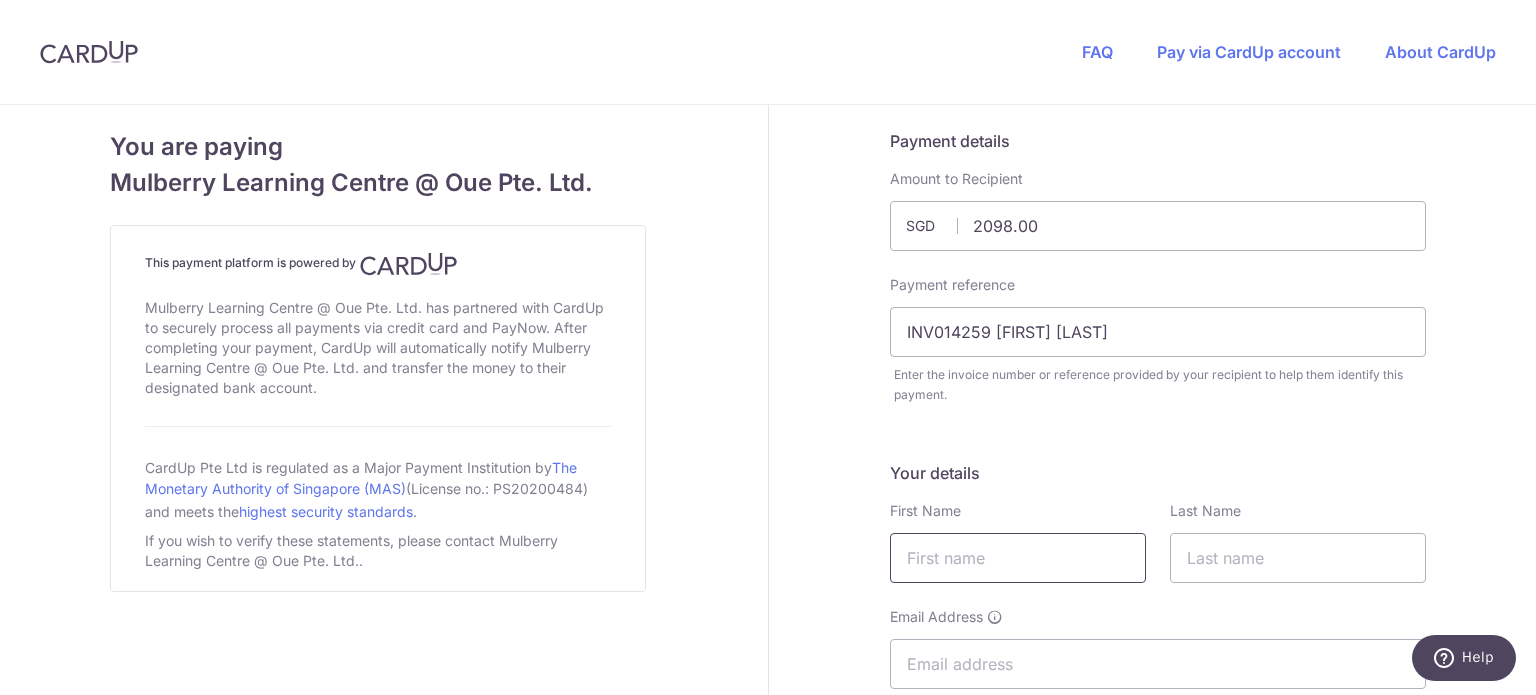 click at bounding box center (1018, 558) 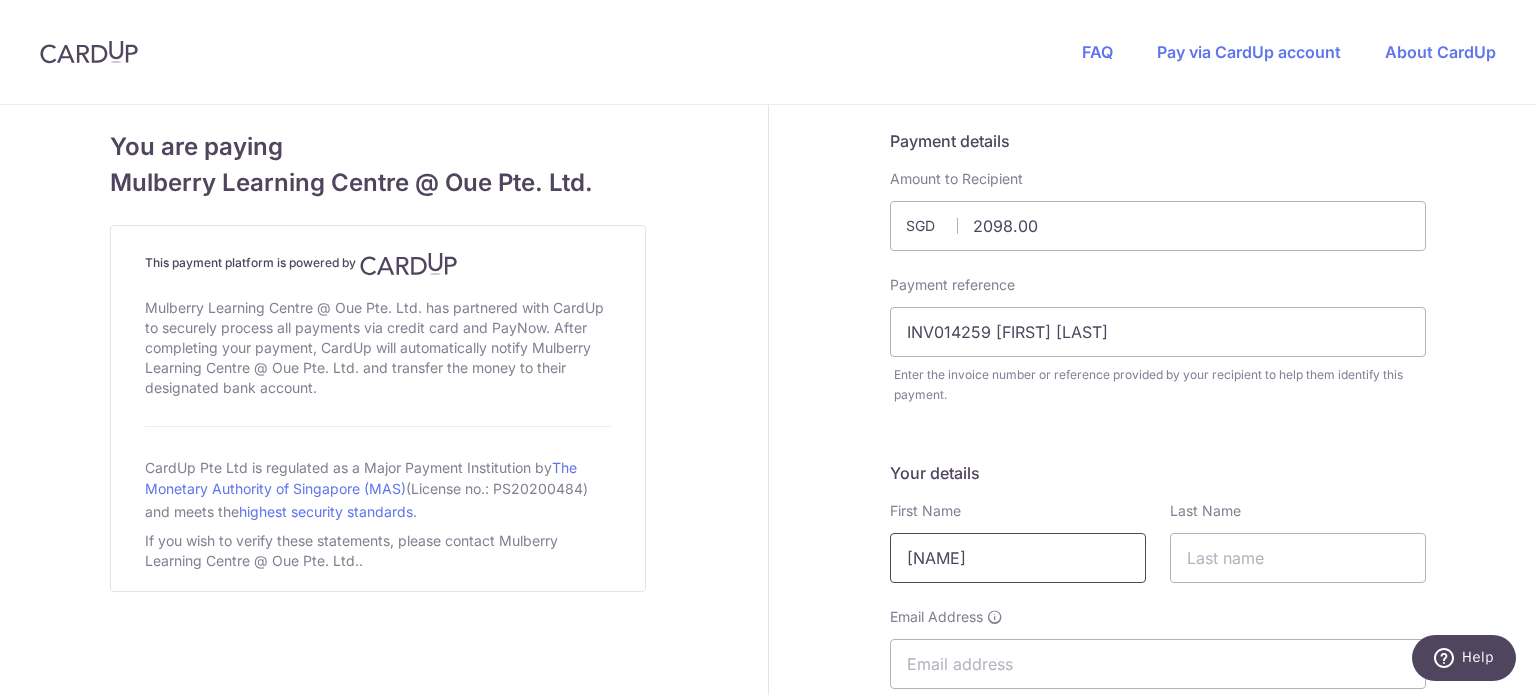 type on "[NAME]" 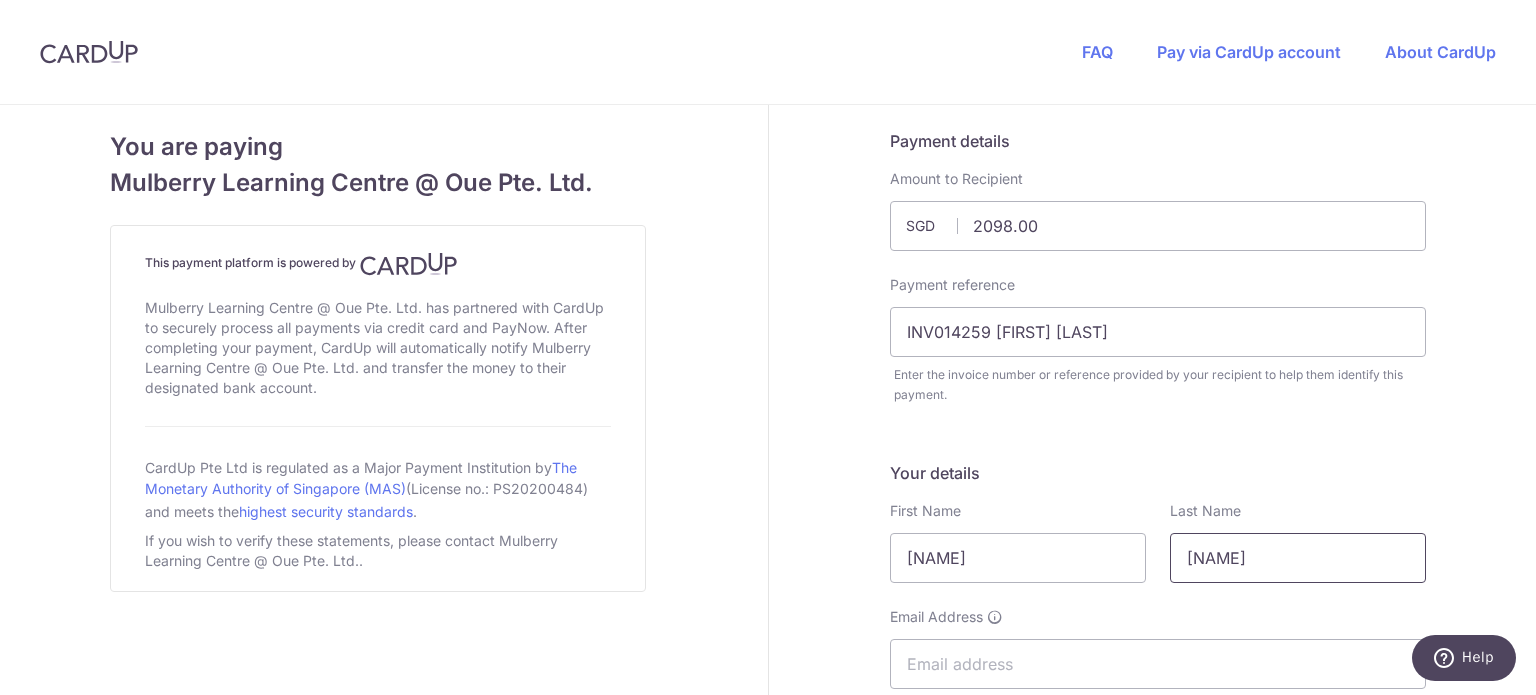 type on "[NAME]" 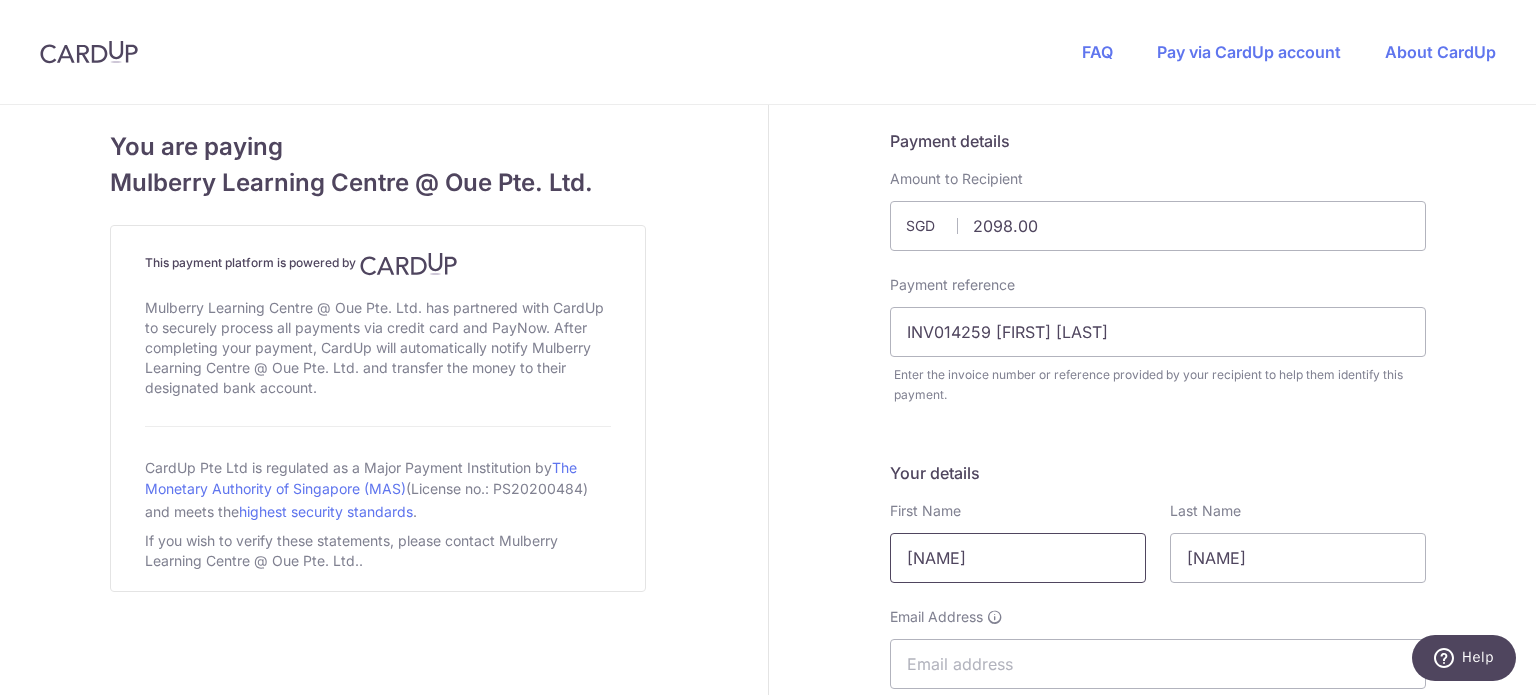 drag, startPoint x: 760, startPoint y: 589, endPoint x: 904, endPoint y: 557, distance: 147.51271 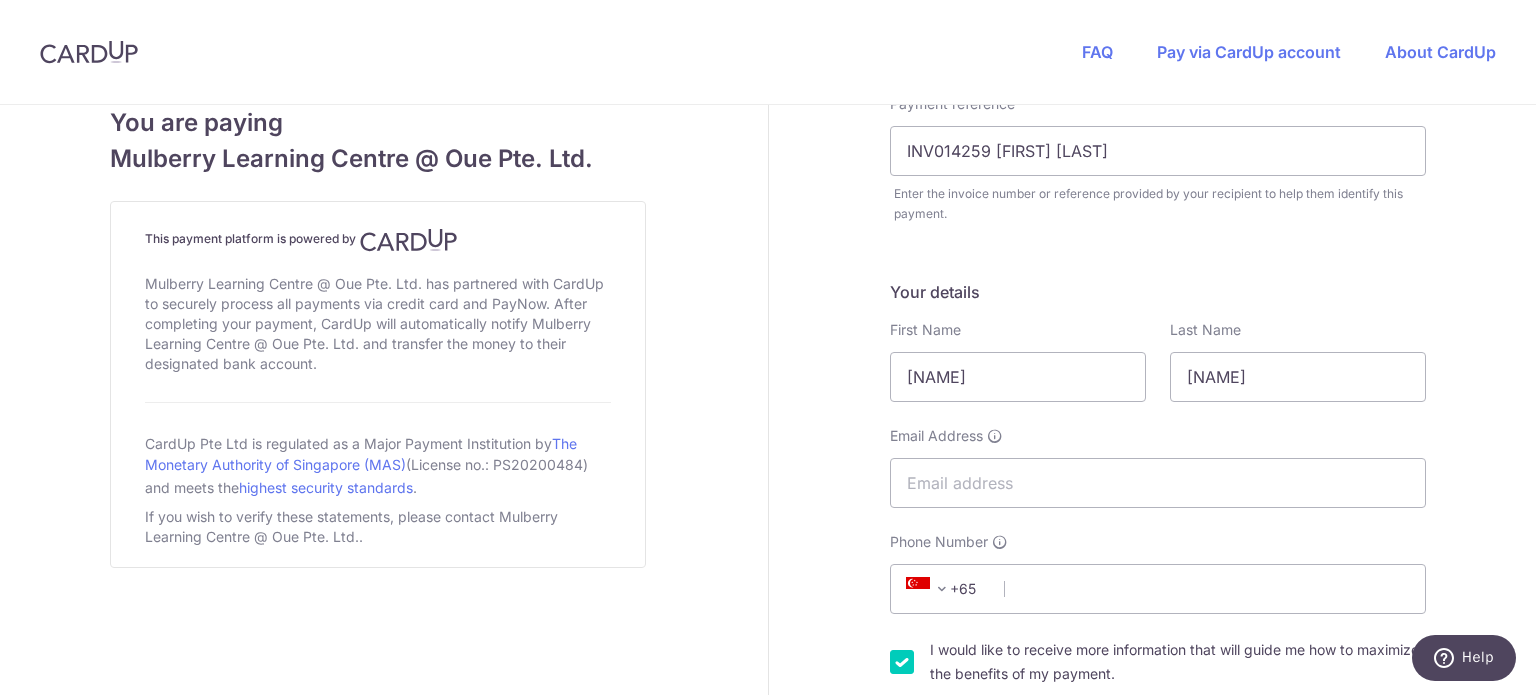 scroll, scrollTop: 300, scrollLeft: 0, axis: vertical 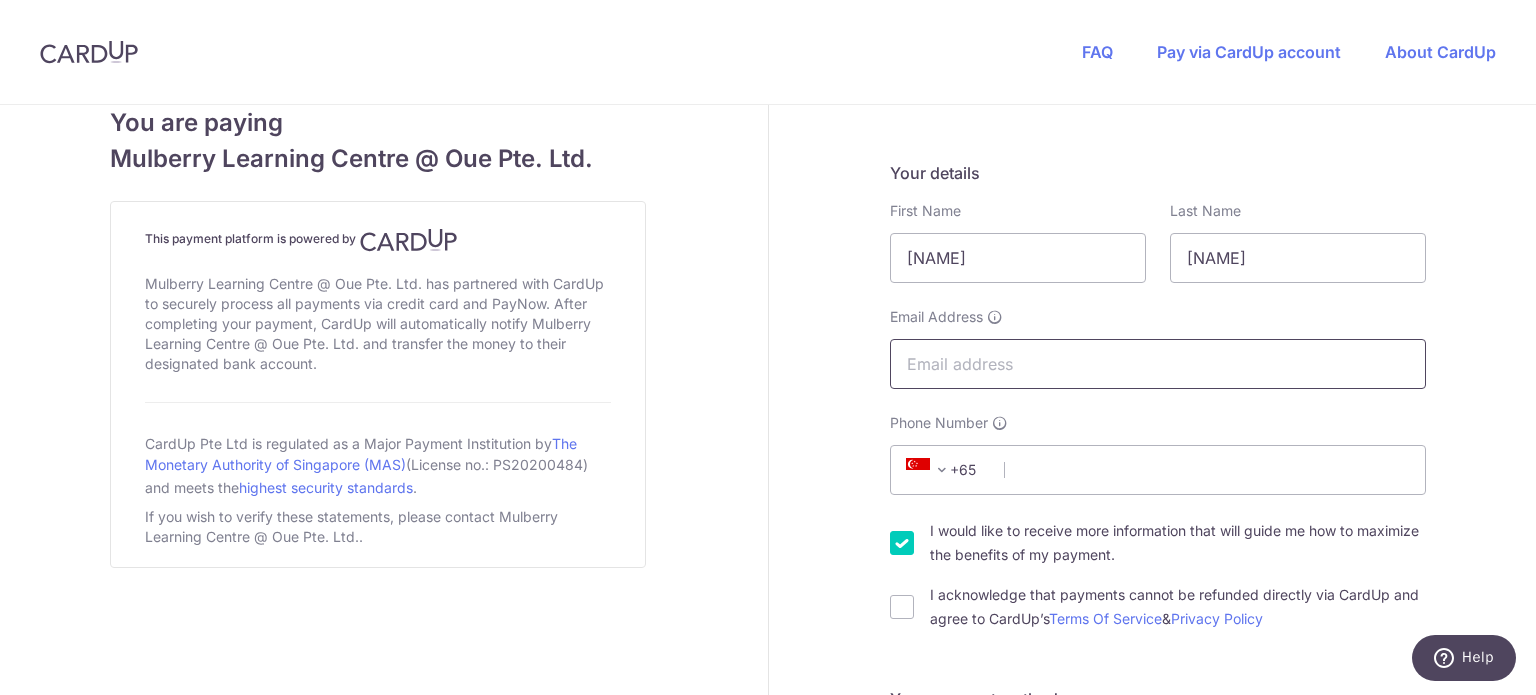 click on "Email Address" at bounding box center [1158, 364] 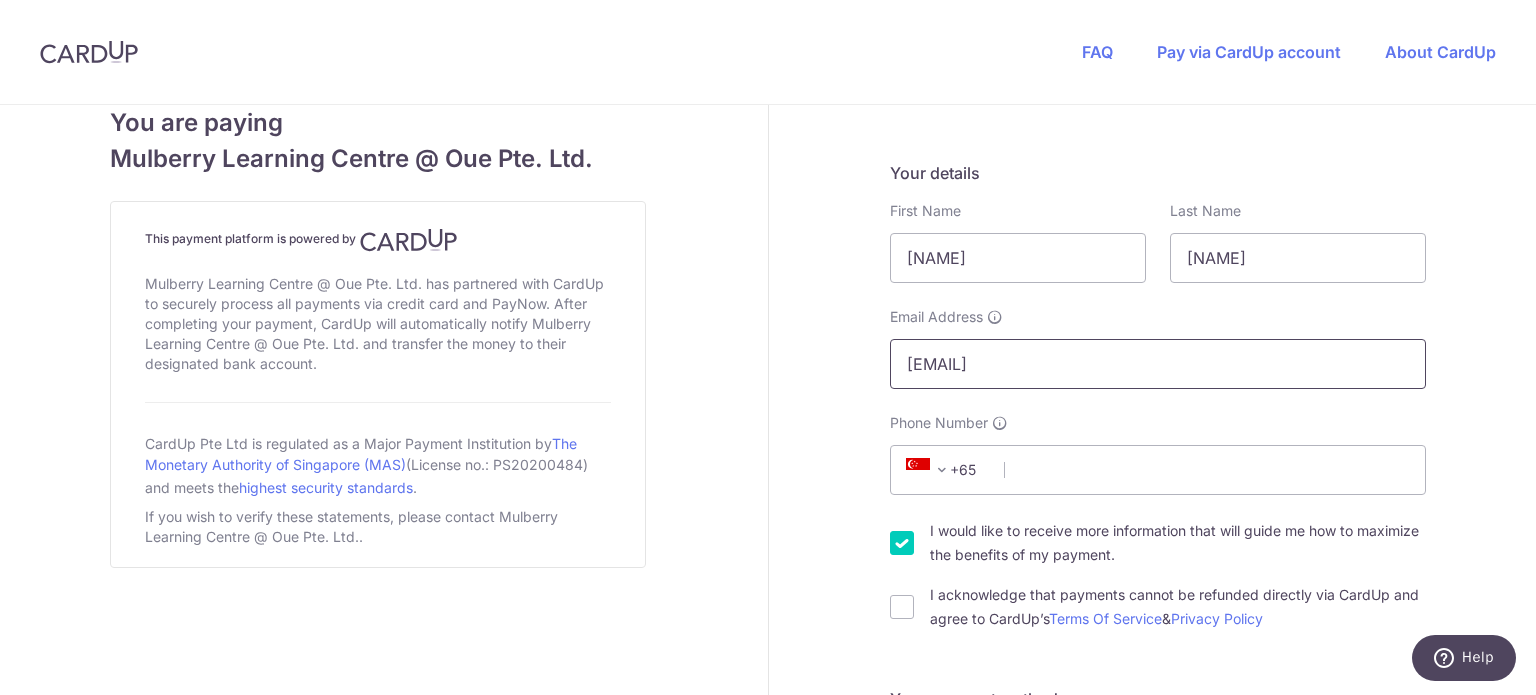 type on "[EMAIL]" 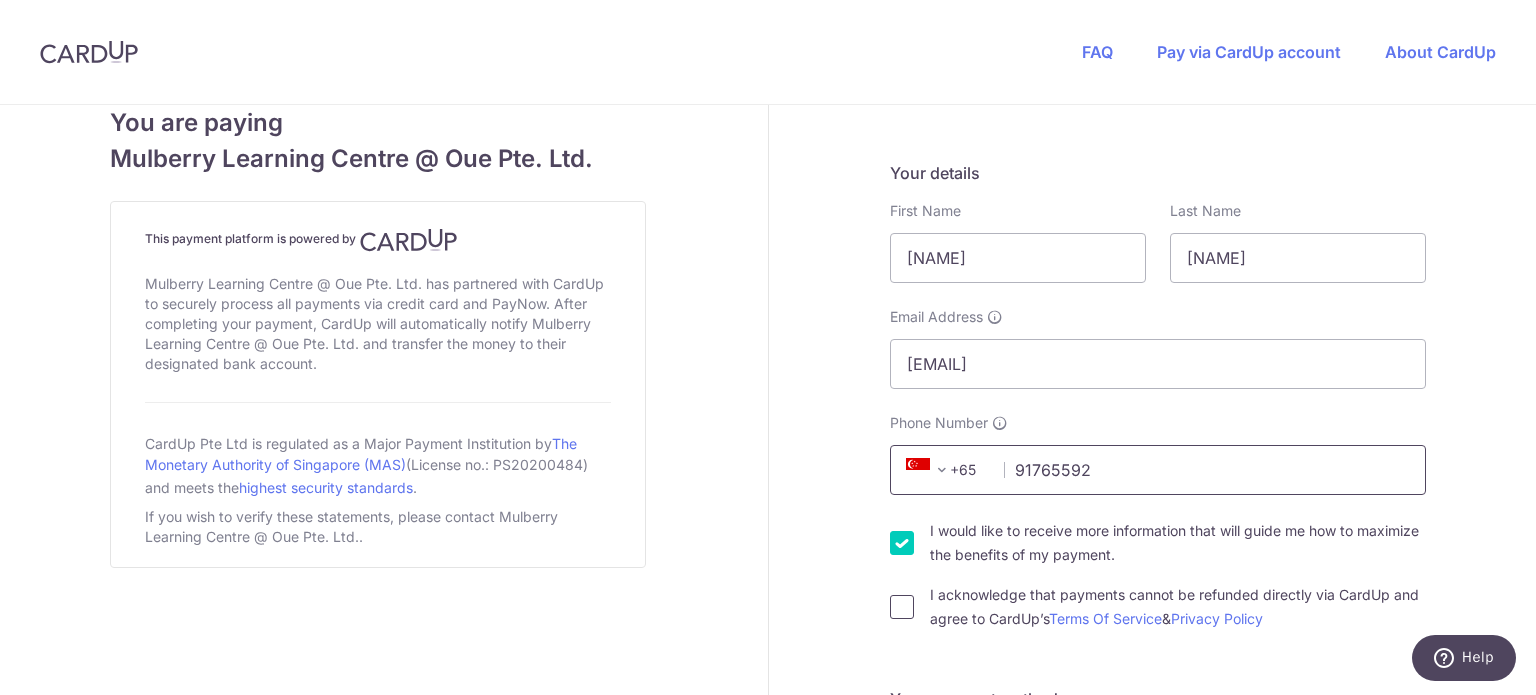 type on "91765592" 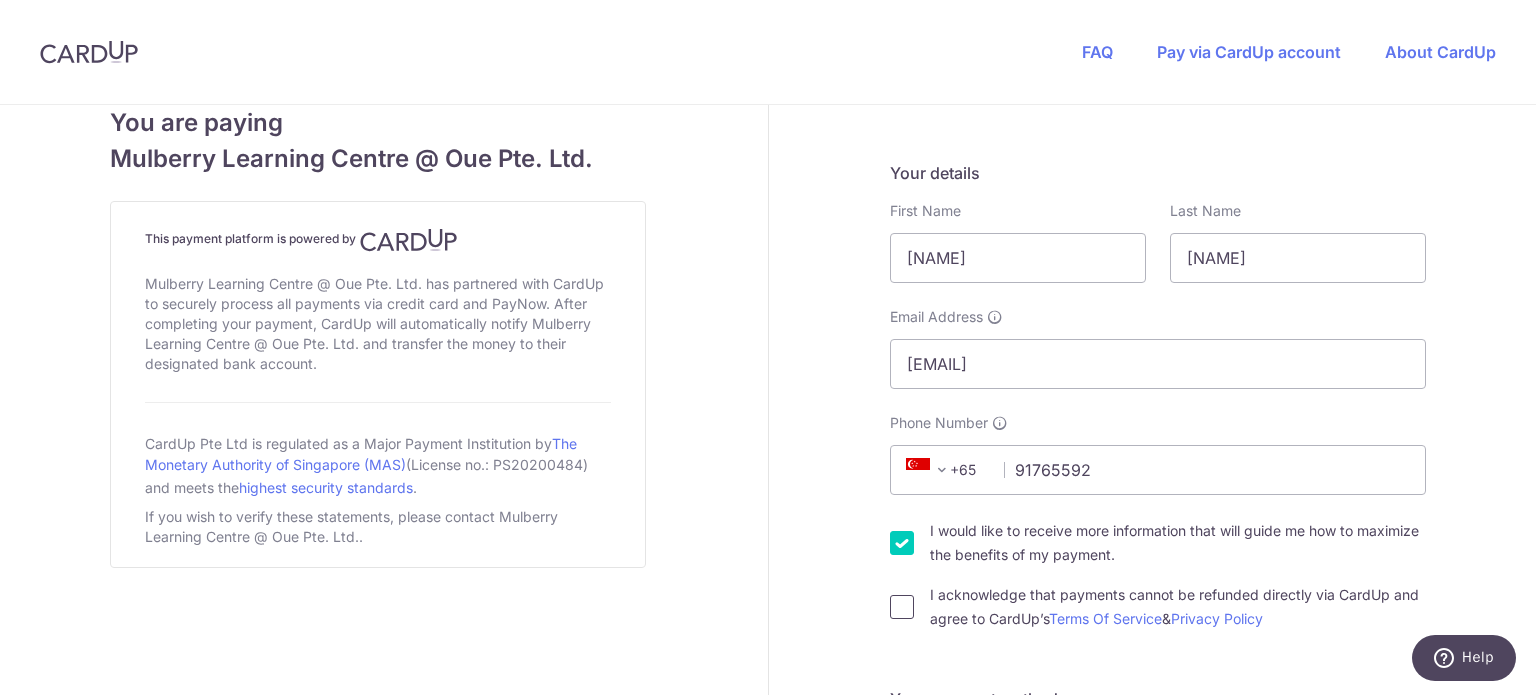 drag, startPoint x: 888, startPoint y: 599, endPoint x: 924, endPoint y: 604, distance: 36.345562 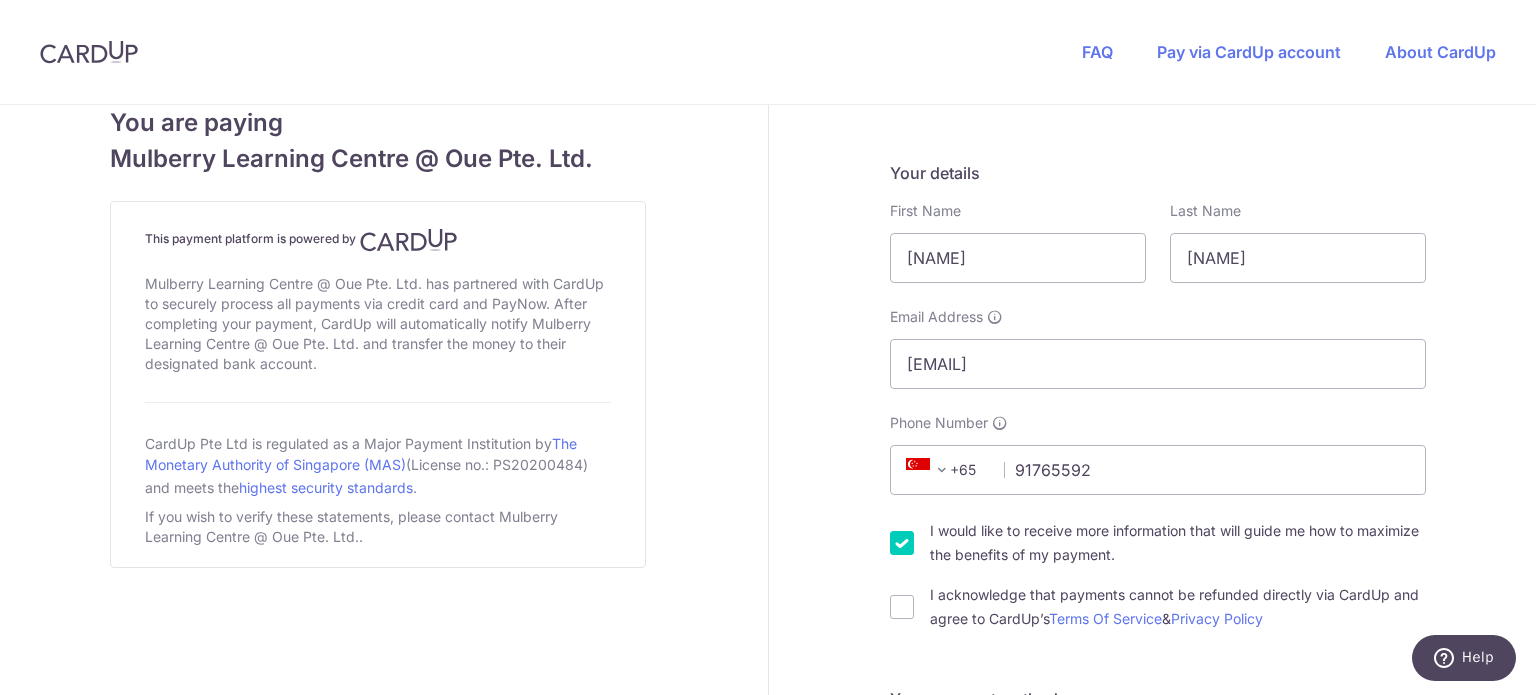 click on "I acknowledge that payments cannot be refunded directly via CardUp and agree to CardUp’s
Terms Of Service  &
Privacy Policy" at bounding box center (902, 607) 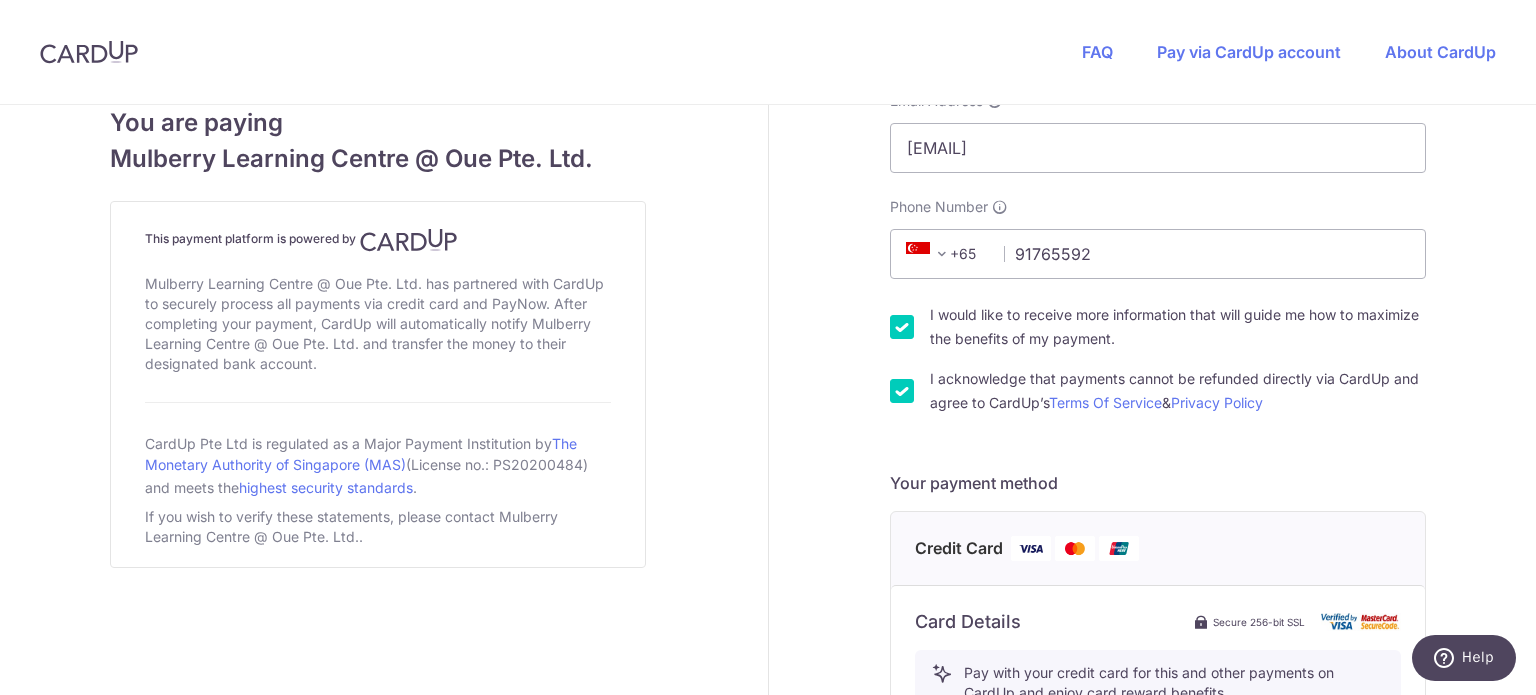 scroll, scrollTop: 800, scrollLeft: 0, axis: vertical 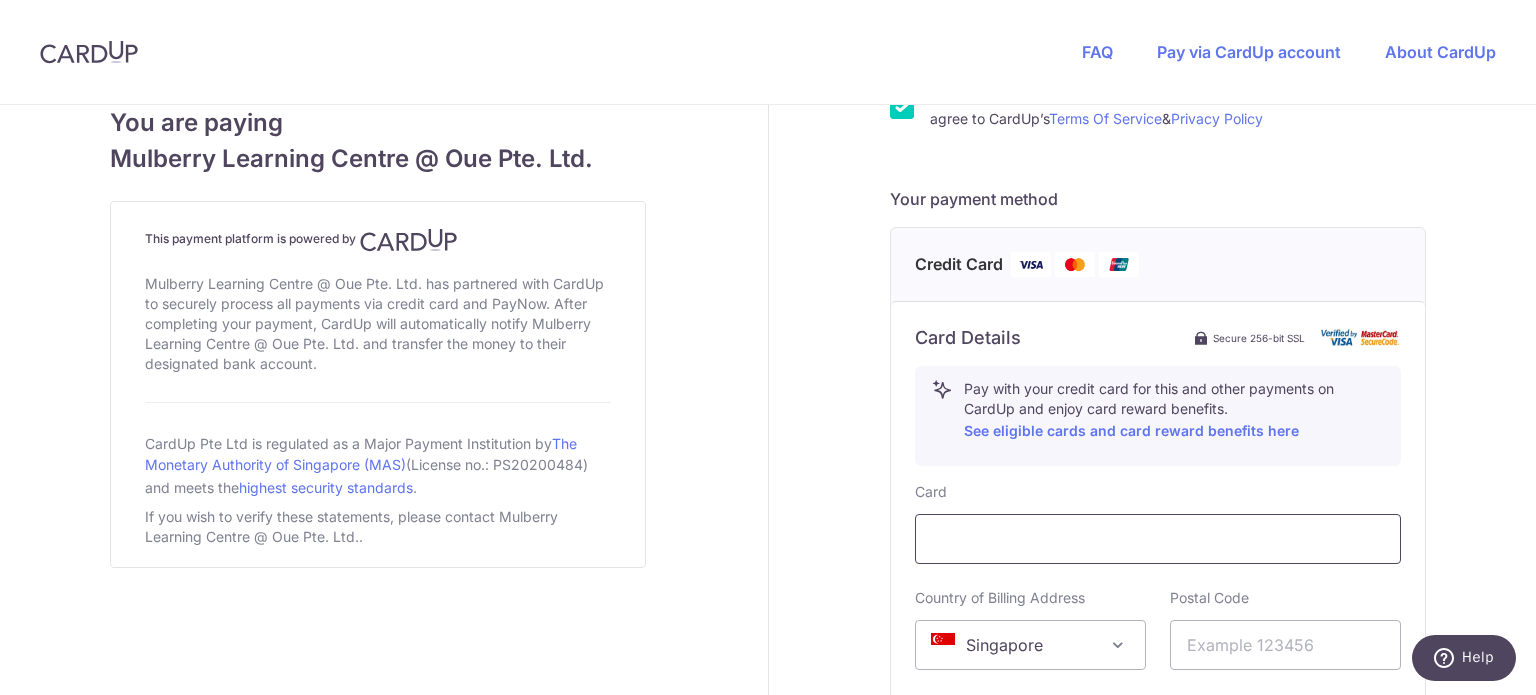 click at bounding box center [1158, 539] 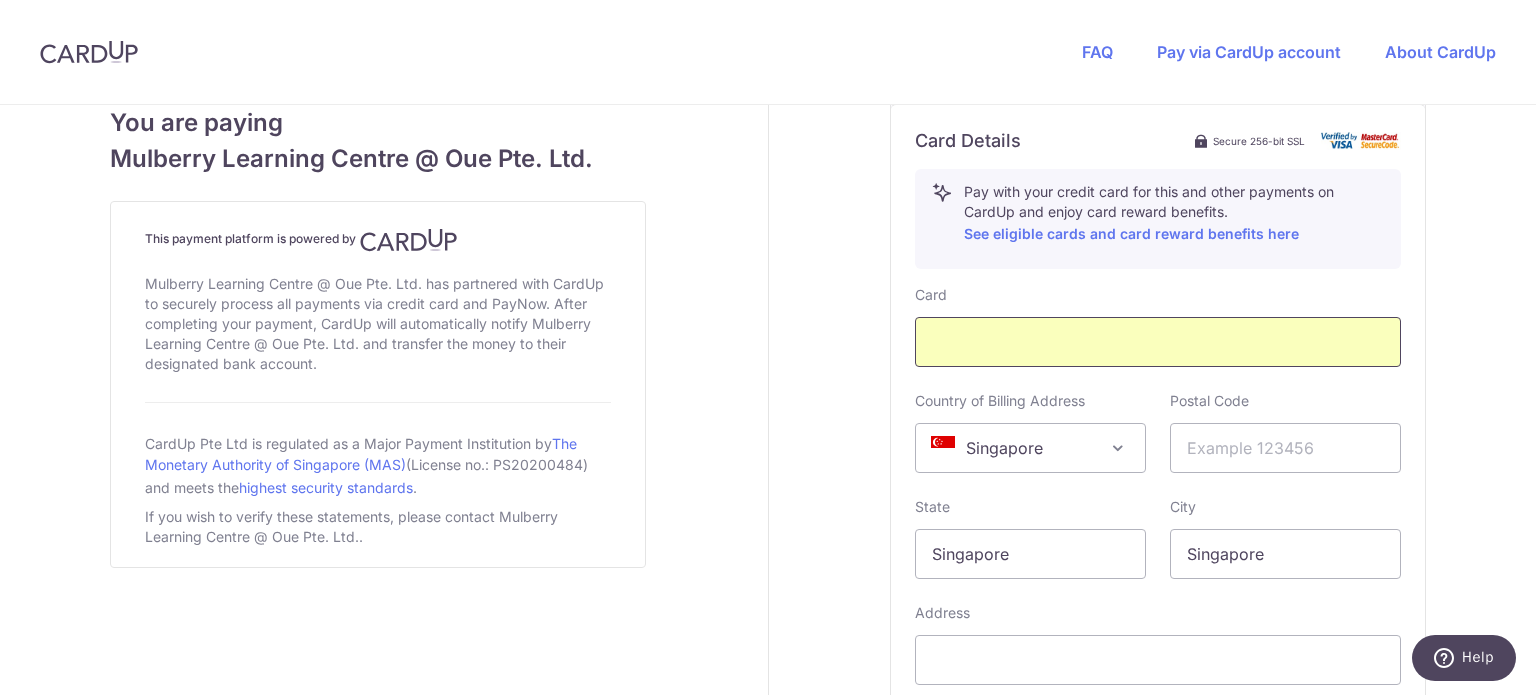 scroll, scrollTop: 1000, scrollLeft: 0, axis: vertical 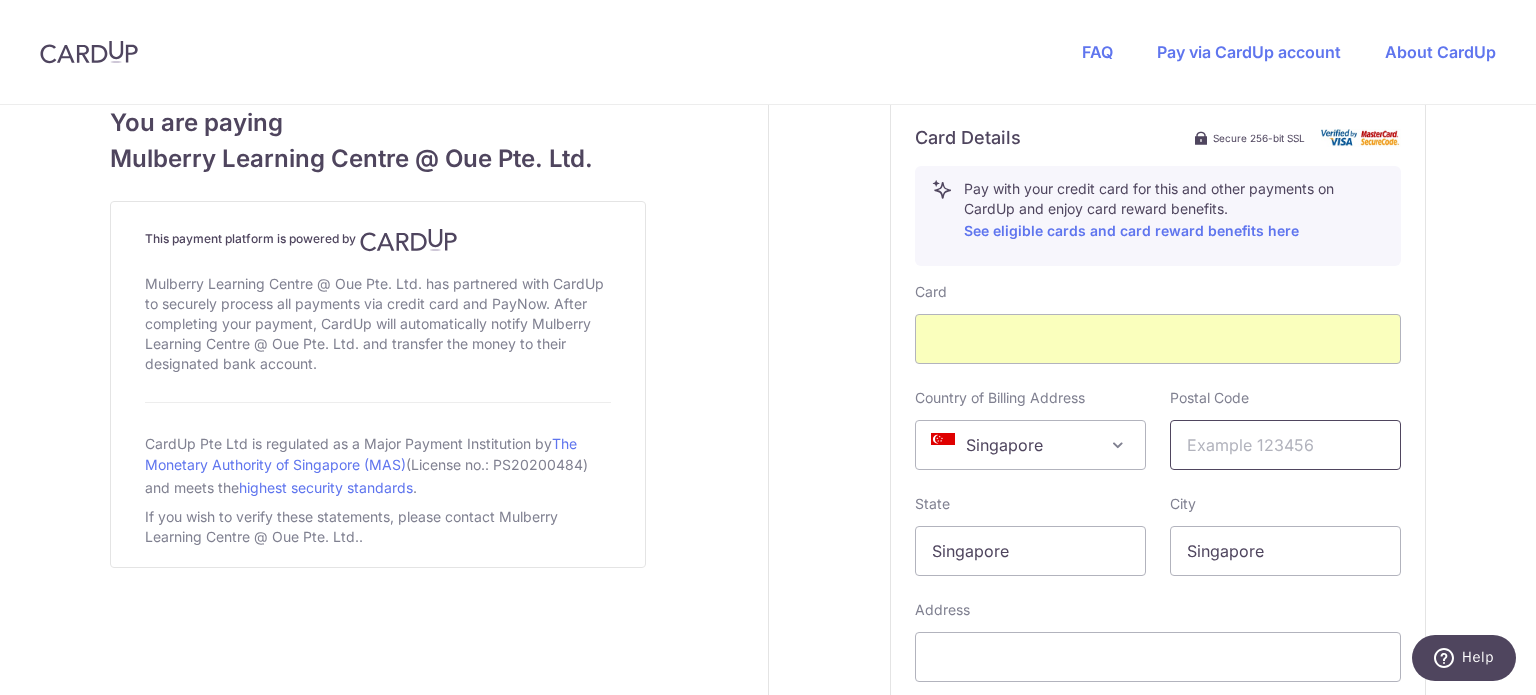 click at bounding box center (1285, 445) 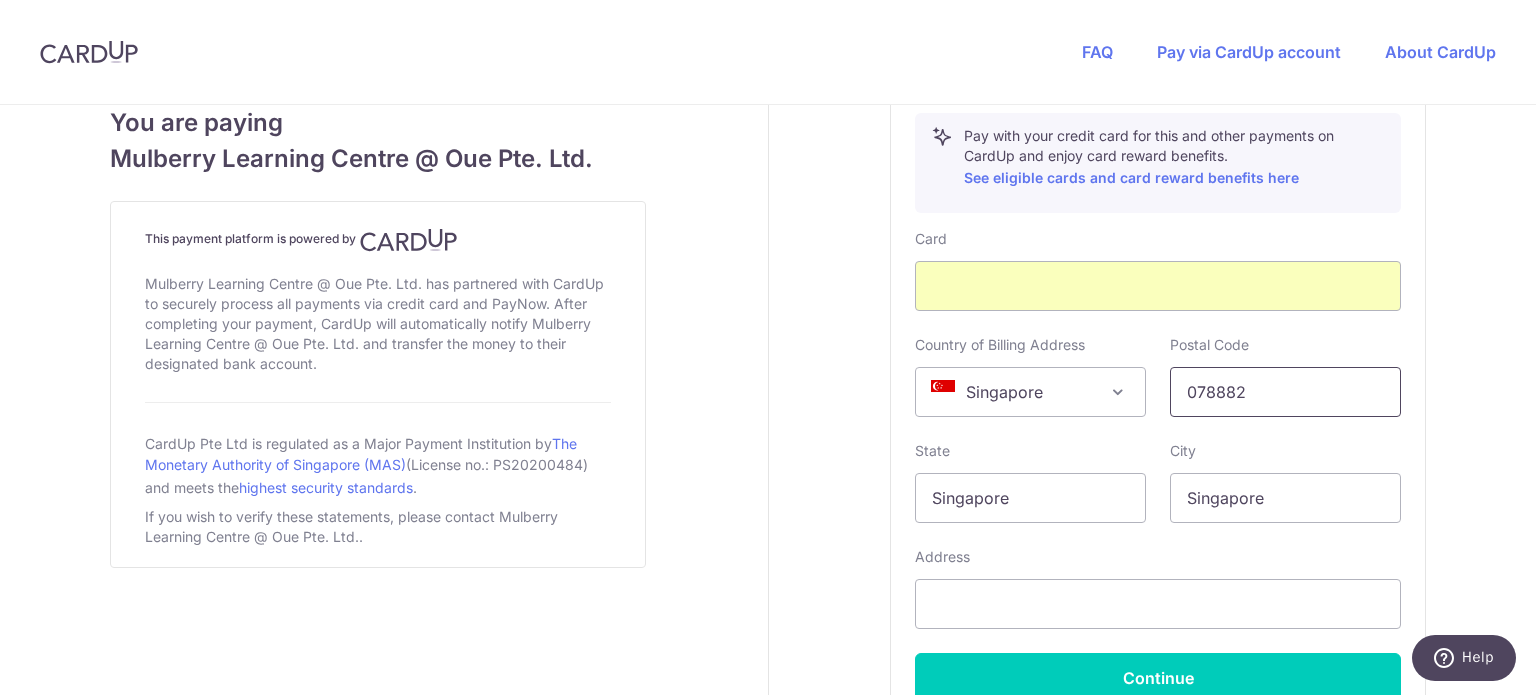 scroll, scrollTop: 1100, scrollLeft: 0, axis: vertical 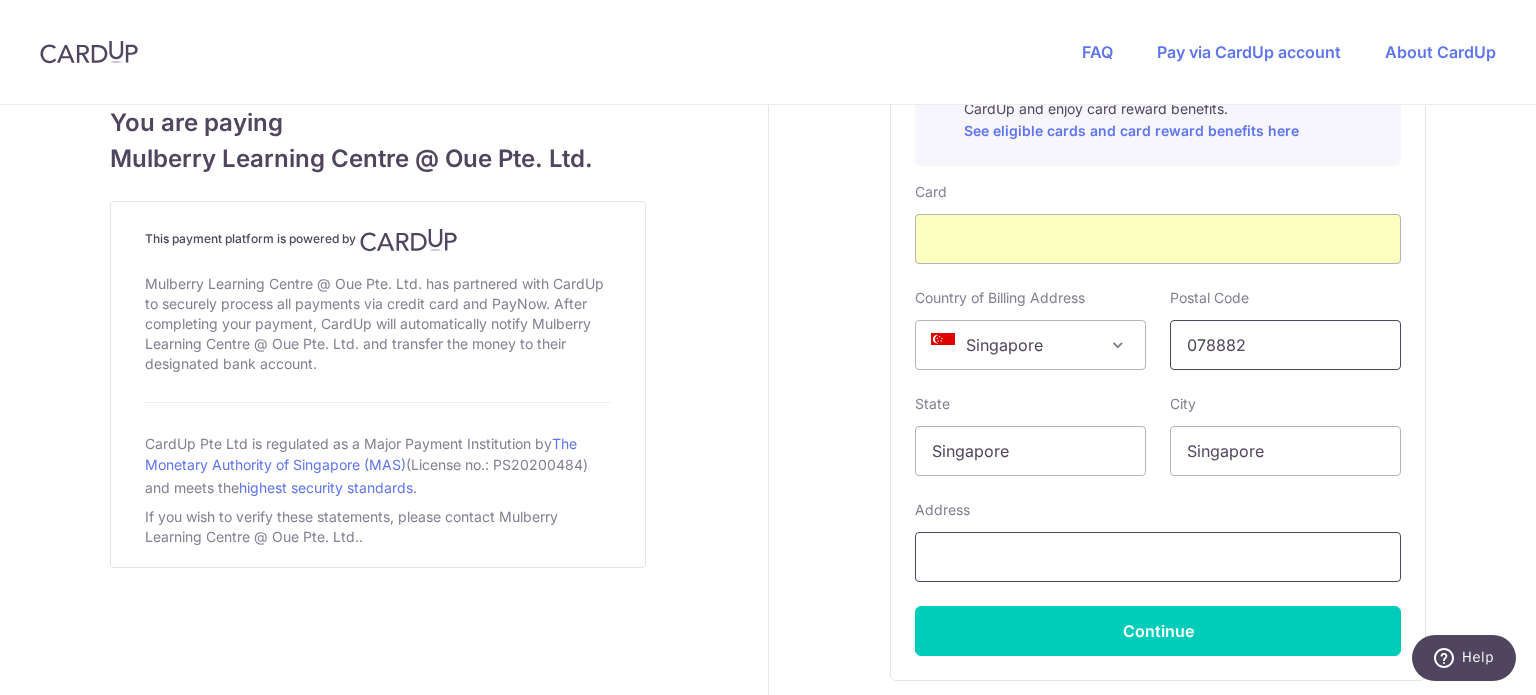 type on "078882" 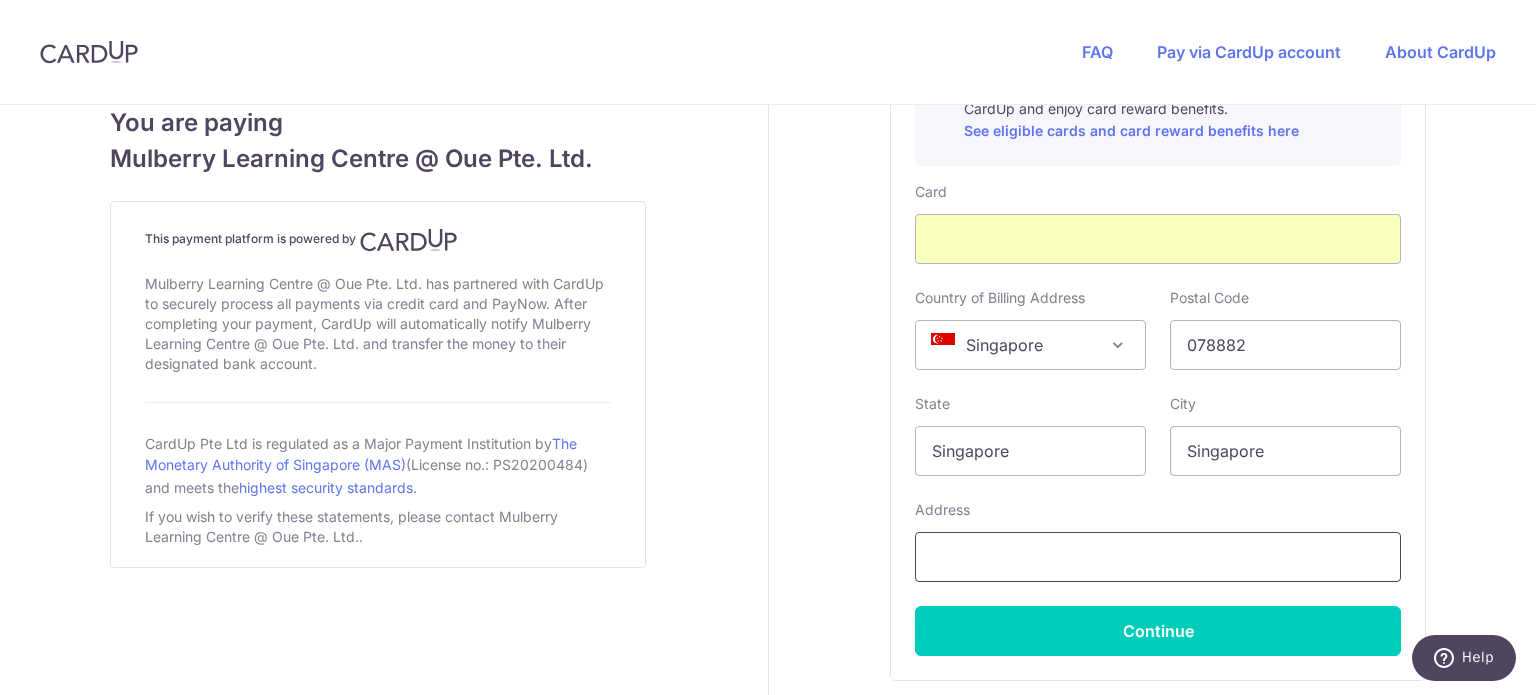 click at bounding box center (1158, 557) 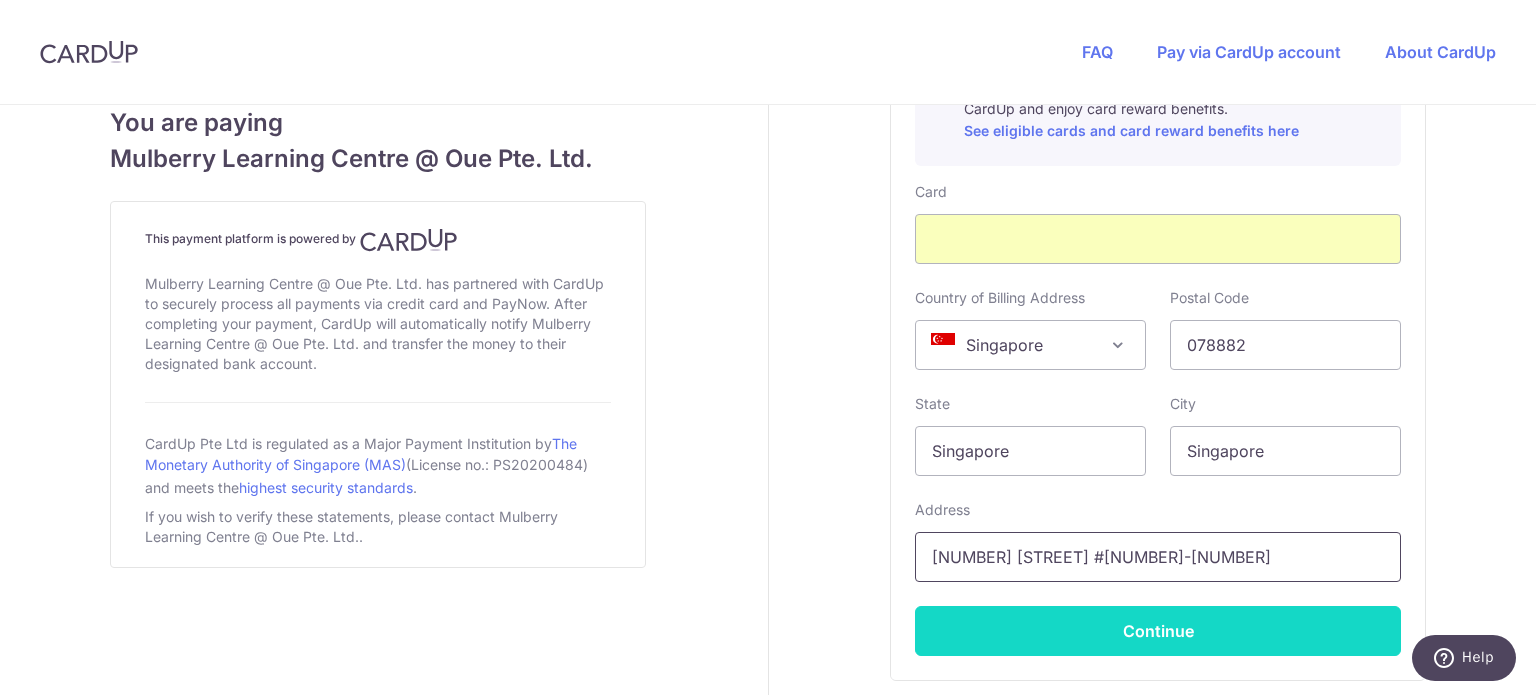 type on "[NUMBER] [STREET] #[NUMBER]-[NUMBER]" 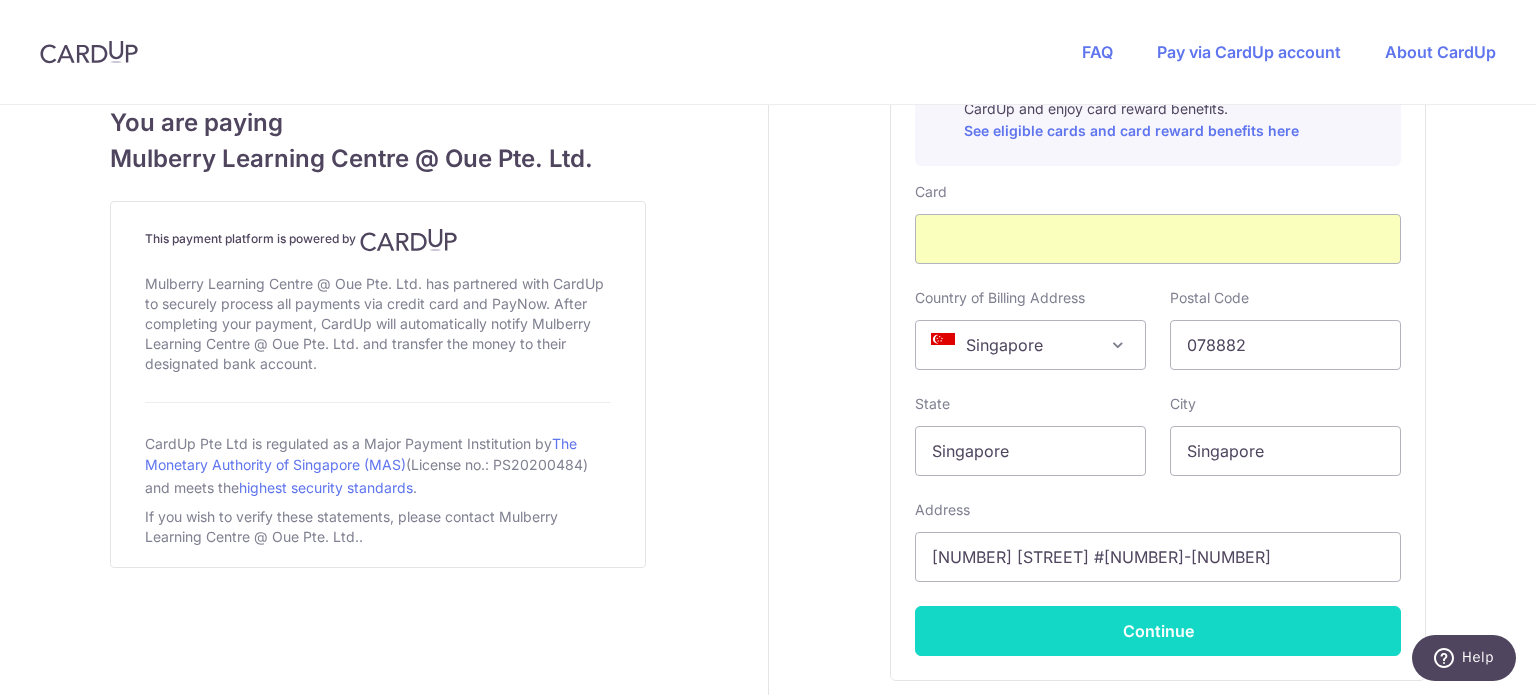 click on "Continue" at bounding box center [1158, 631] 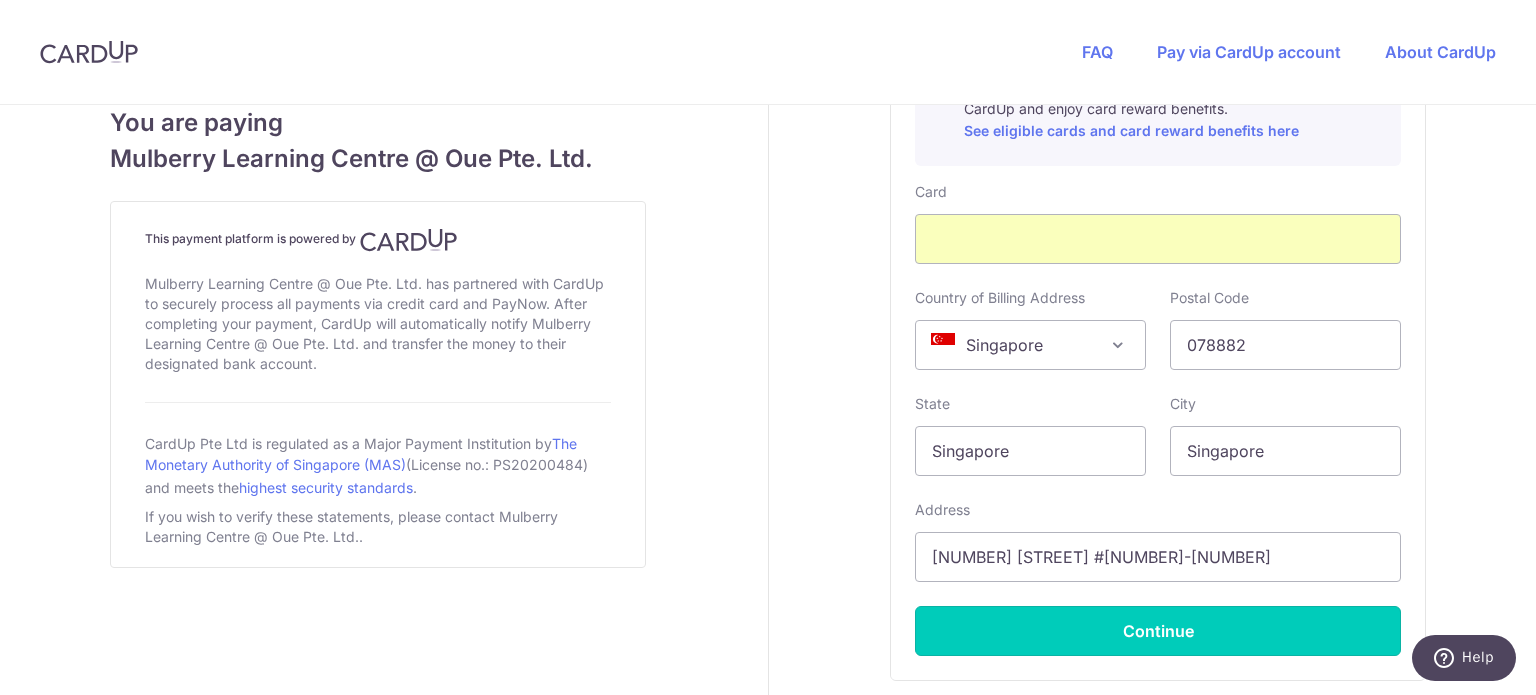 type on "**** 6952" 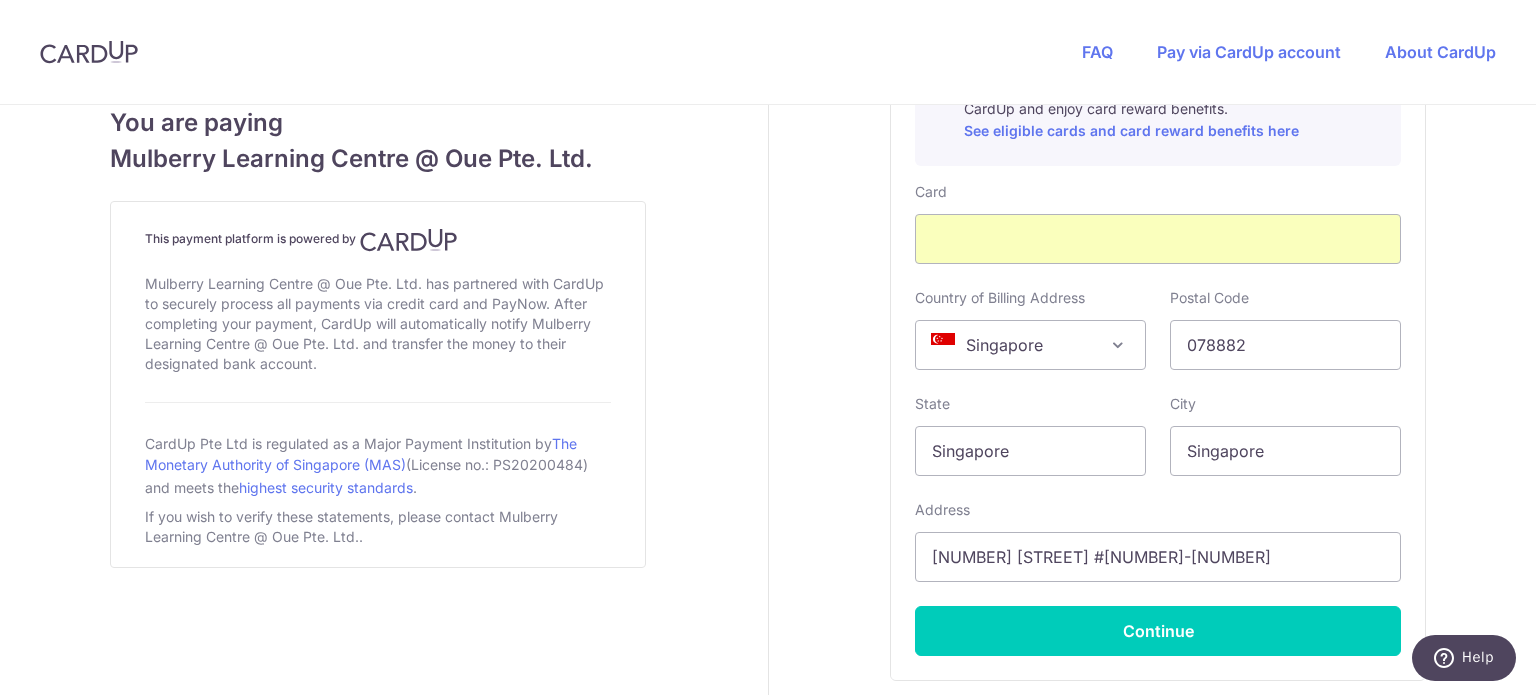 scroll, scrollTop: 878, scrollLeft: 0, axis: vertical 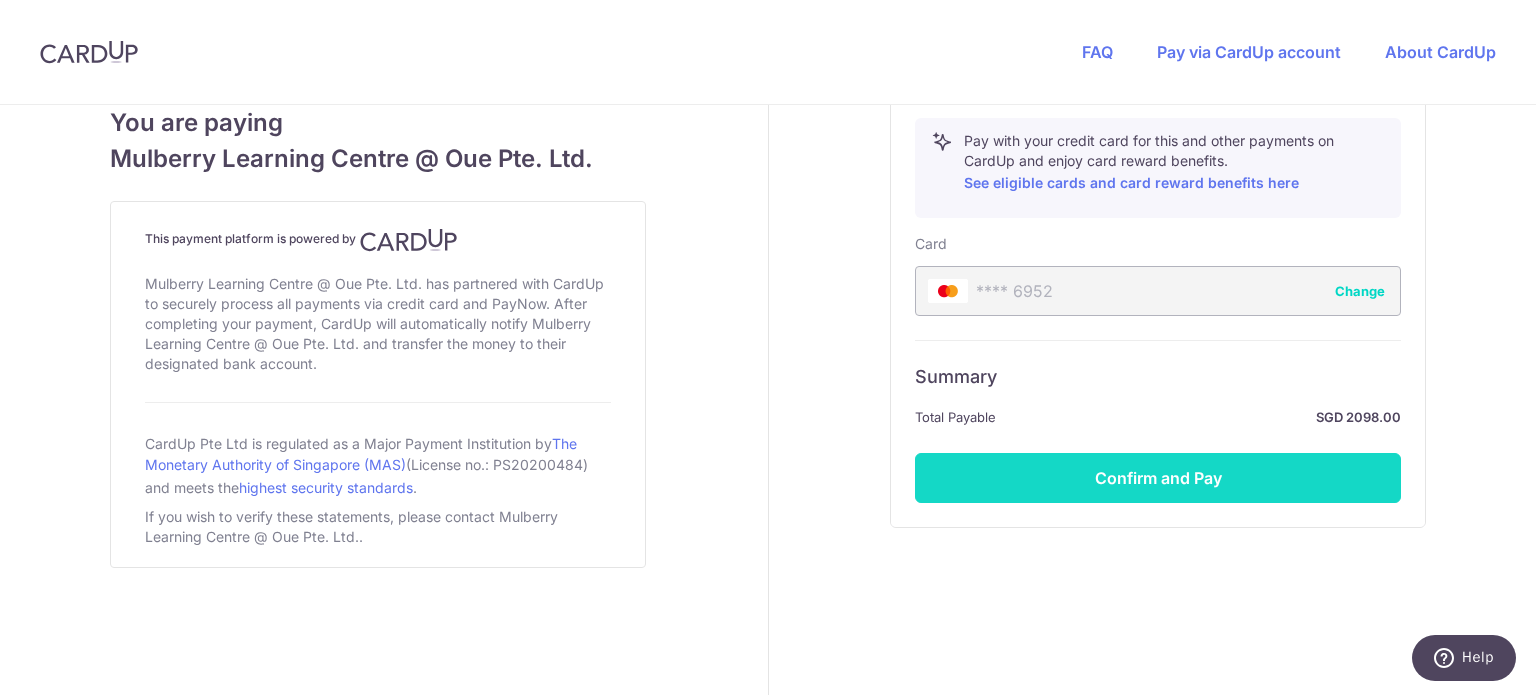 click on "Confirm and Pay" at bounding box center (1158, 478) 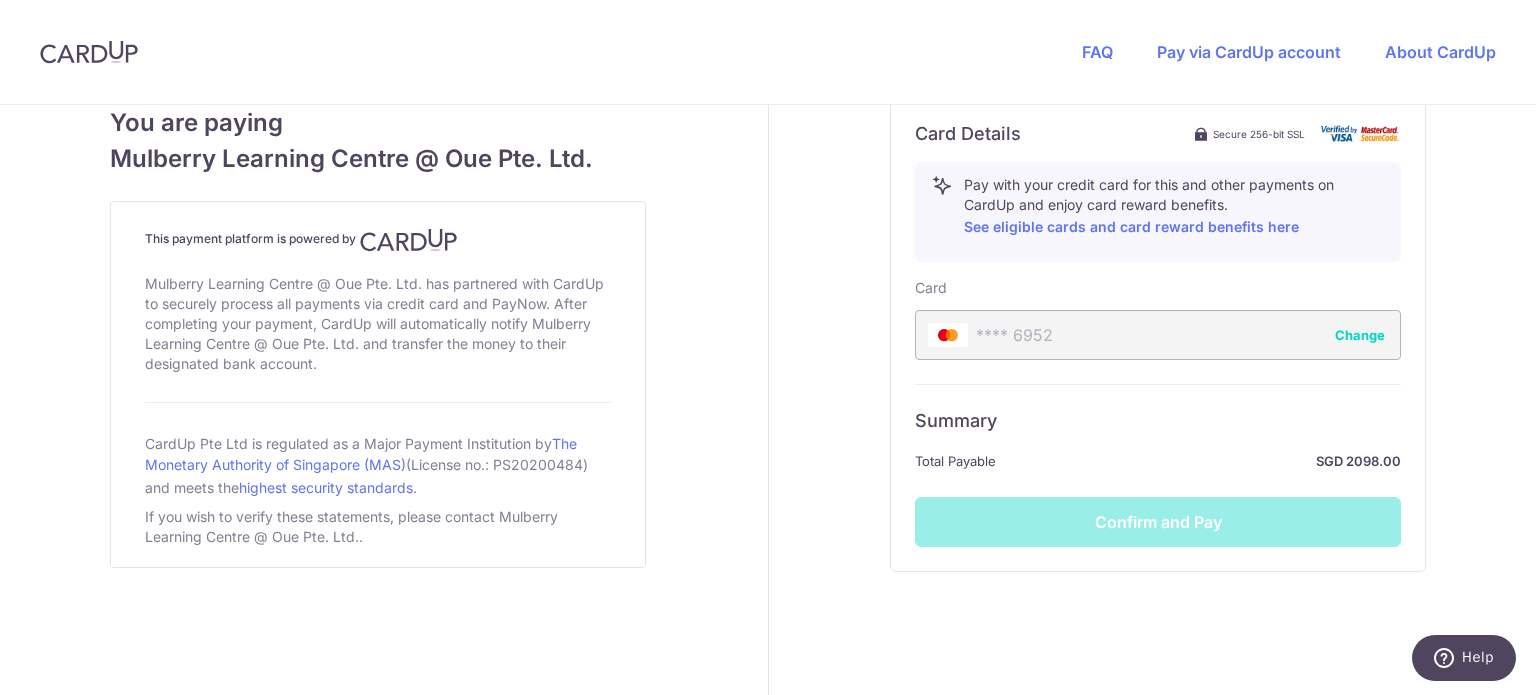 scroll, scrollTop: 1048, scrollLeft: 0, axis: vertical 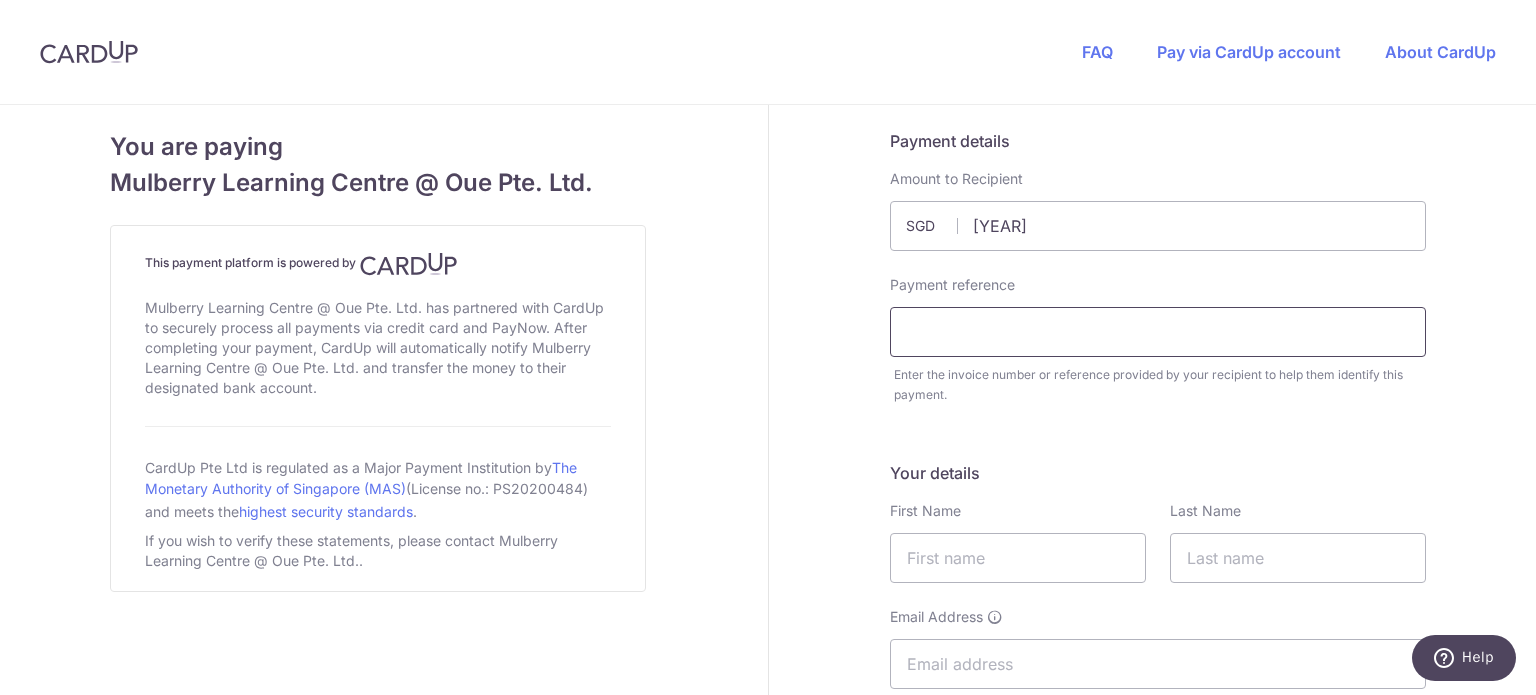 type on "1978.00" 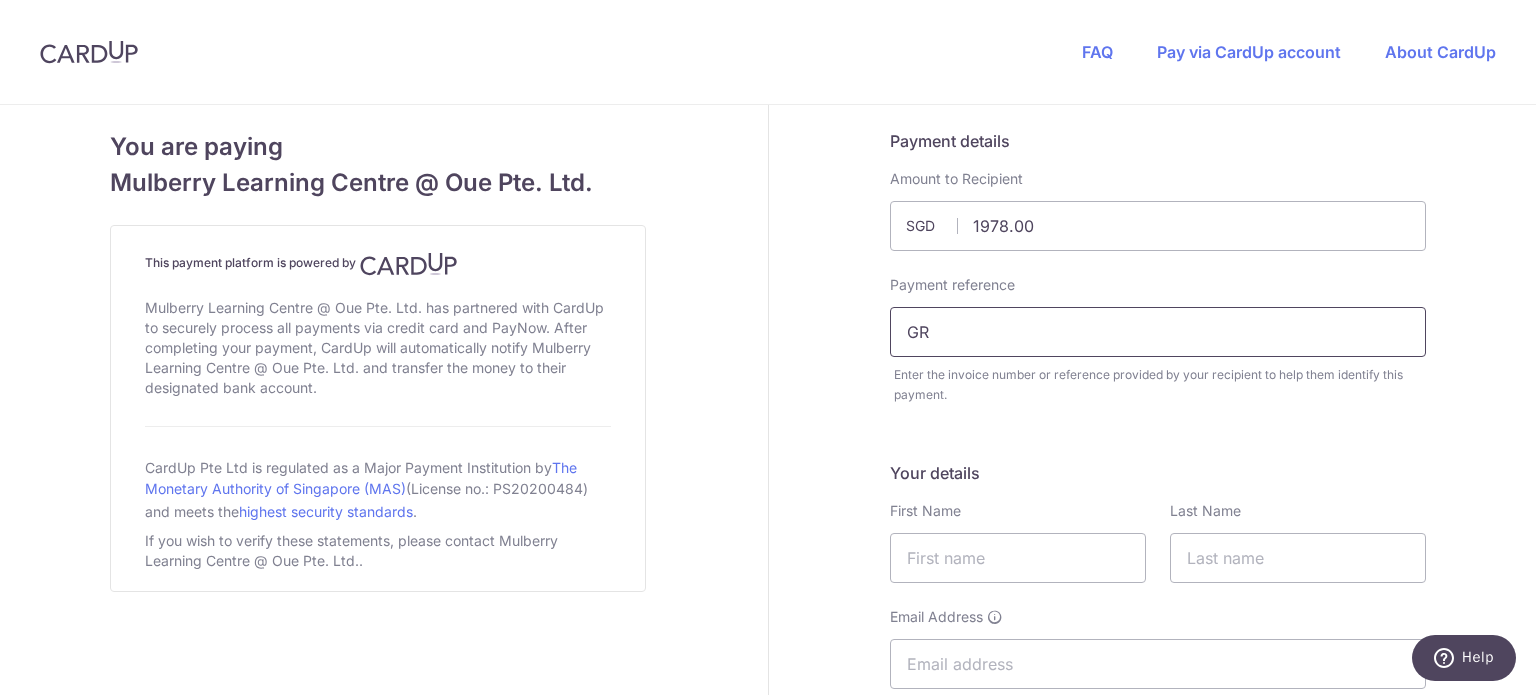 type on "G" 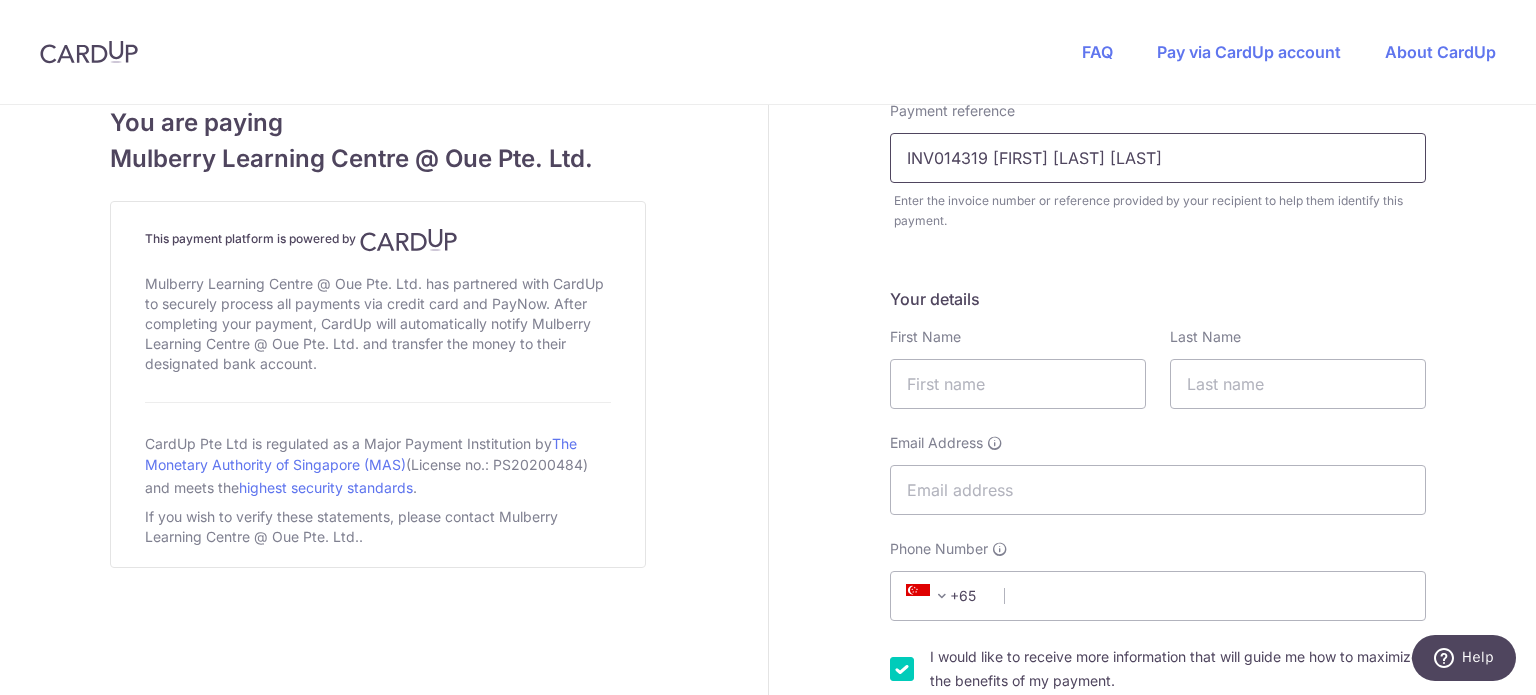 scroll, scrollTop: 300, scrollLeft: 0, axis: vertical 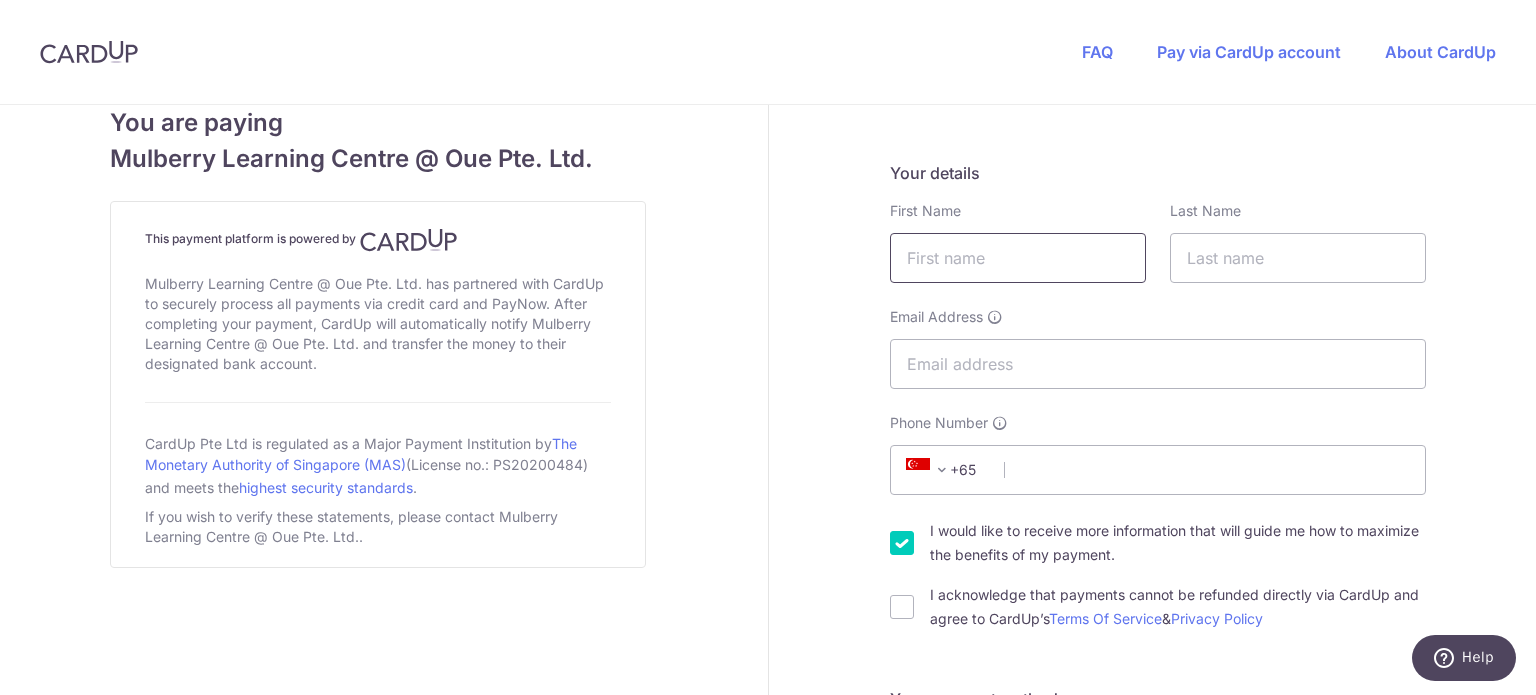 type on "INV014319 GRACE YAM SHIEN" 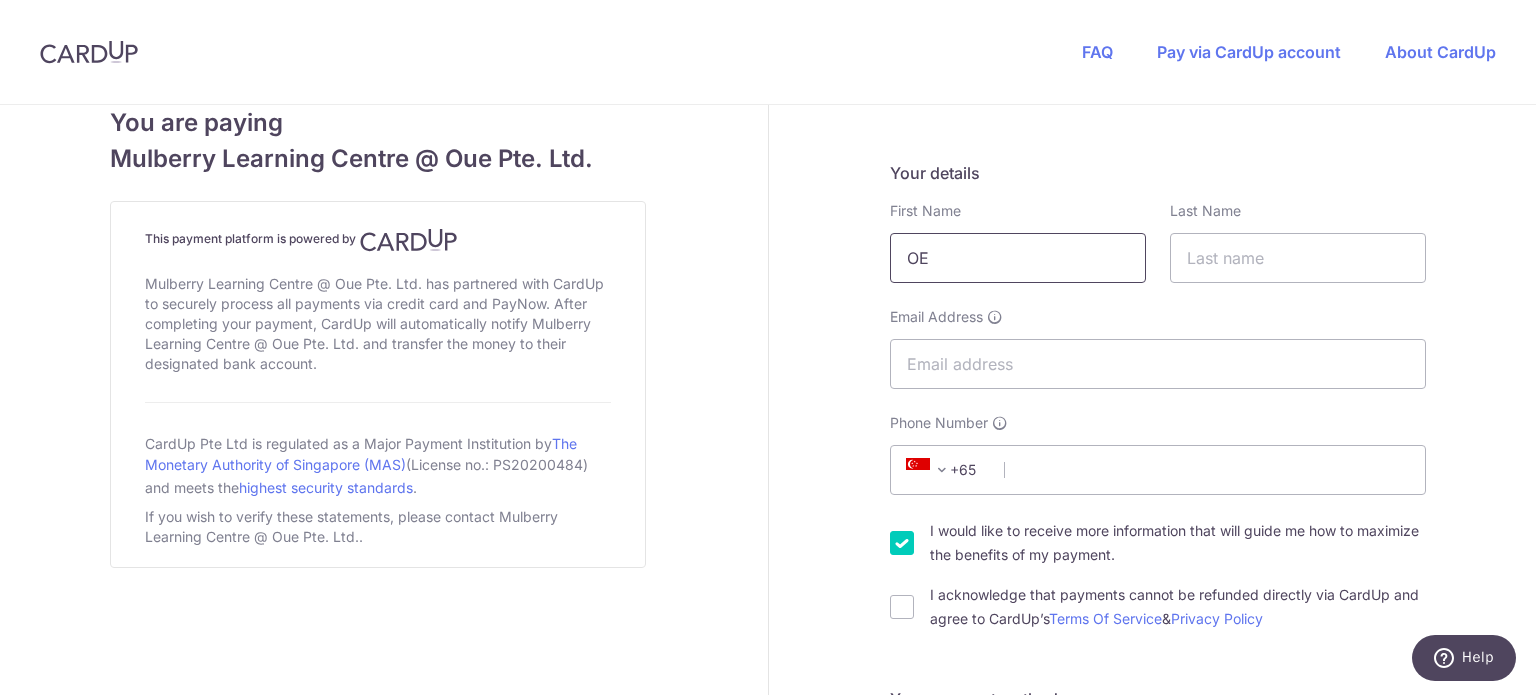 type on "O" 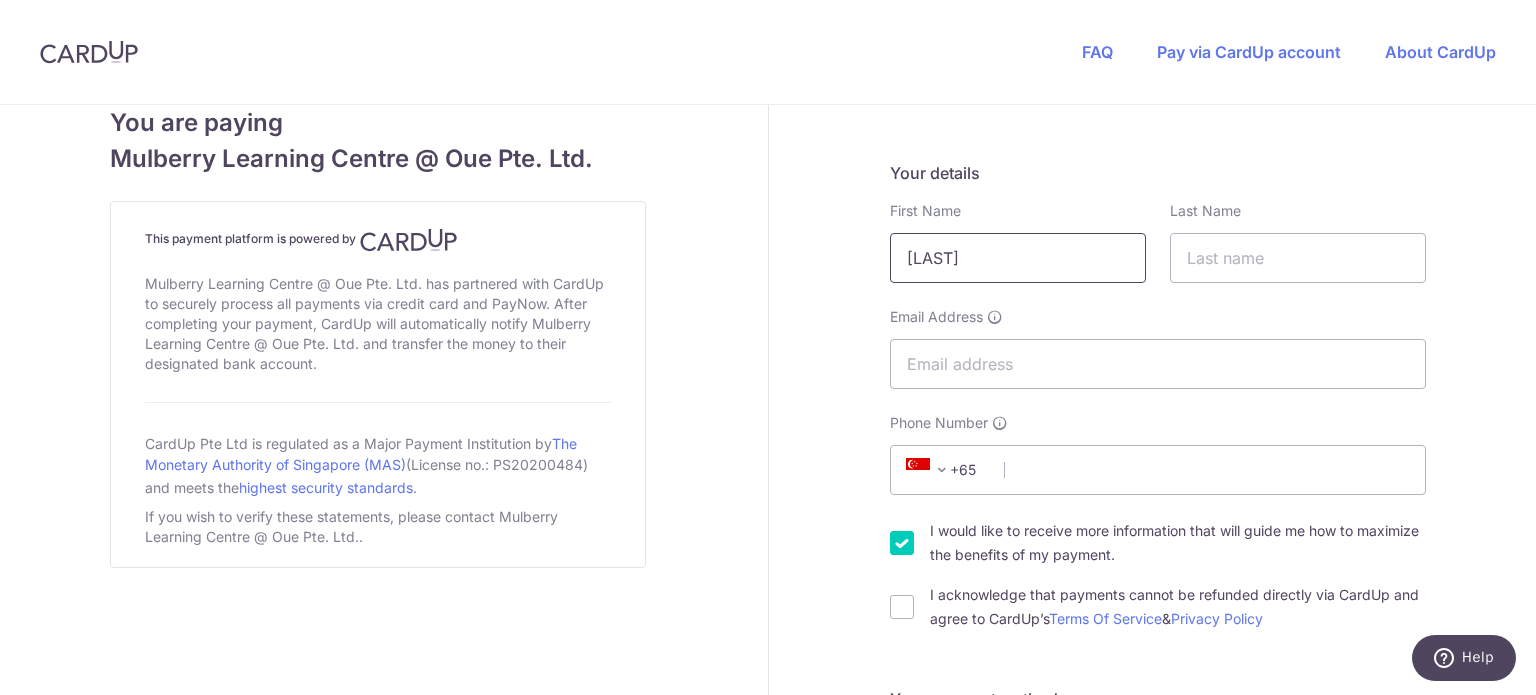 type on "[NAME]" 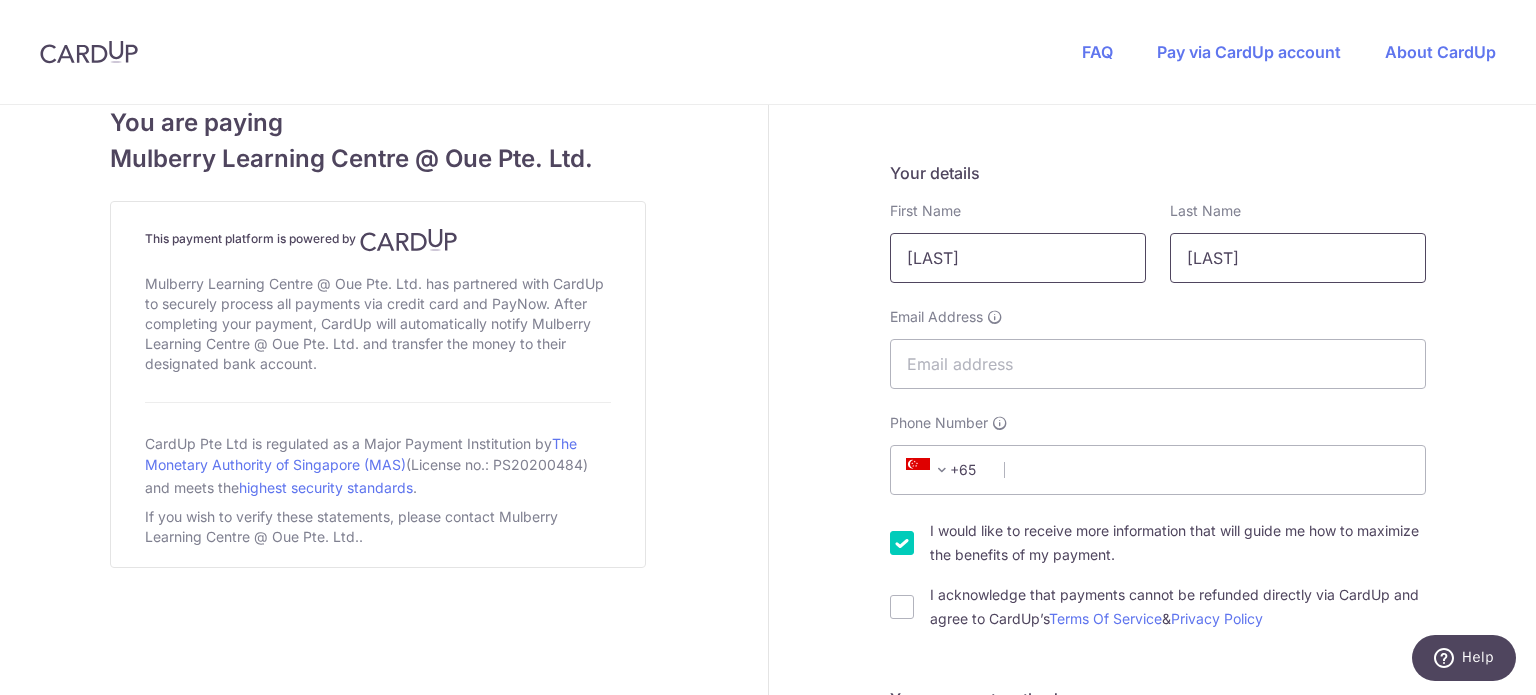 type on "[NAME]" 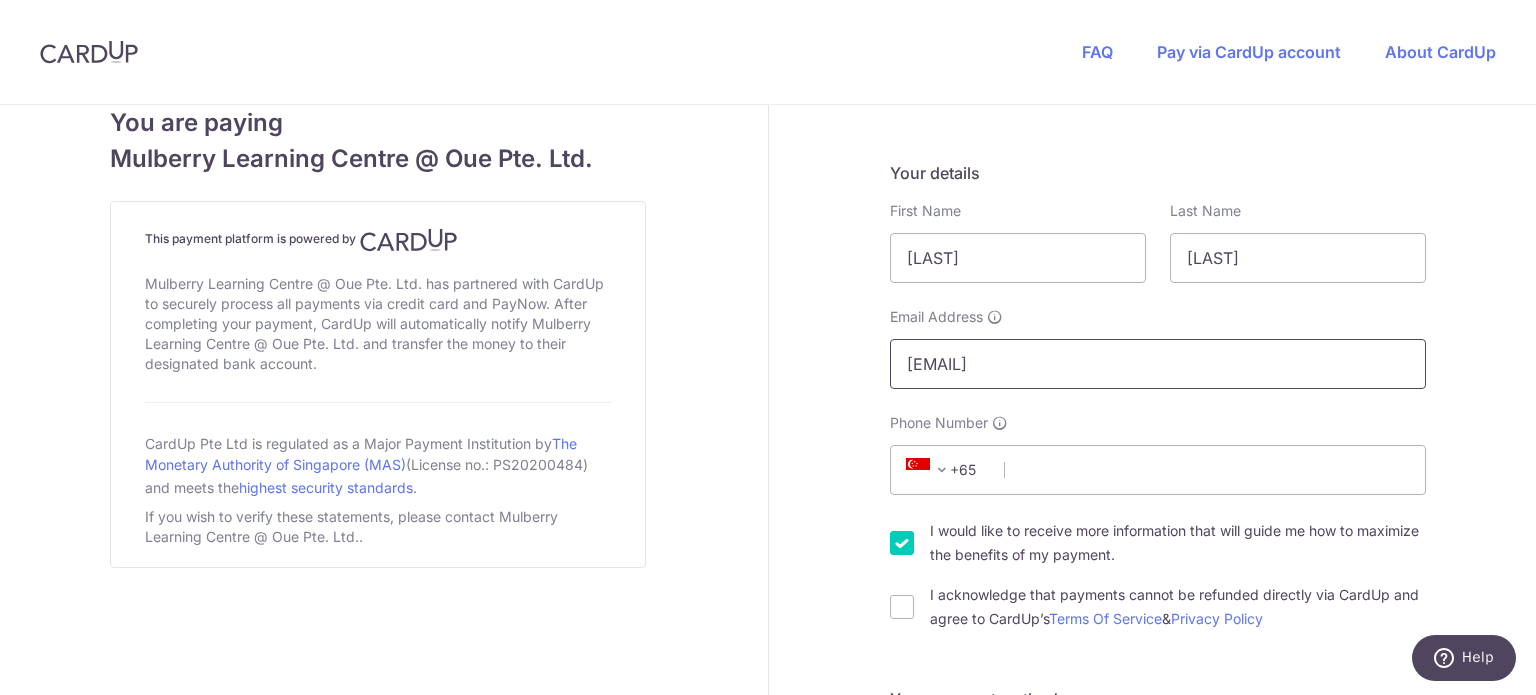 type on "[EMAIL]" 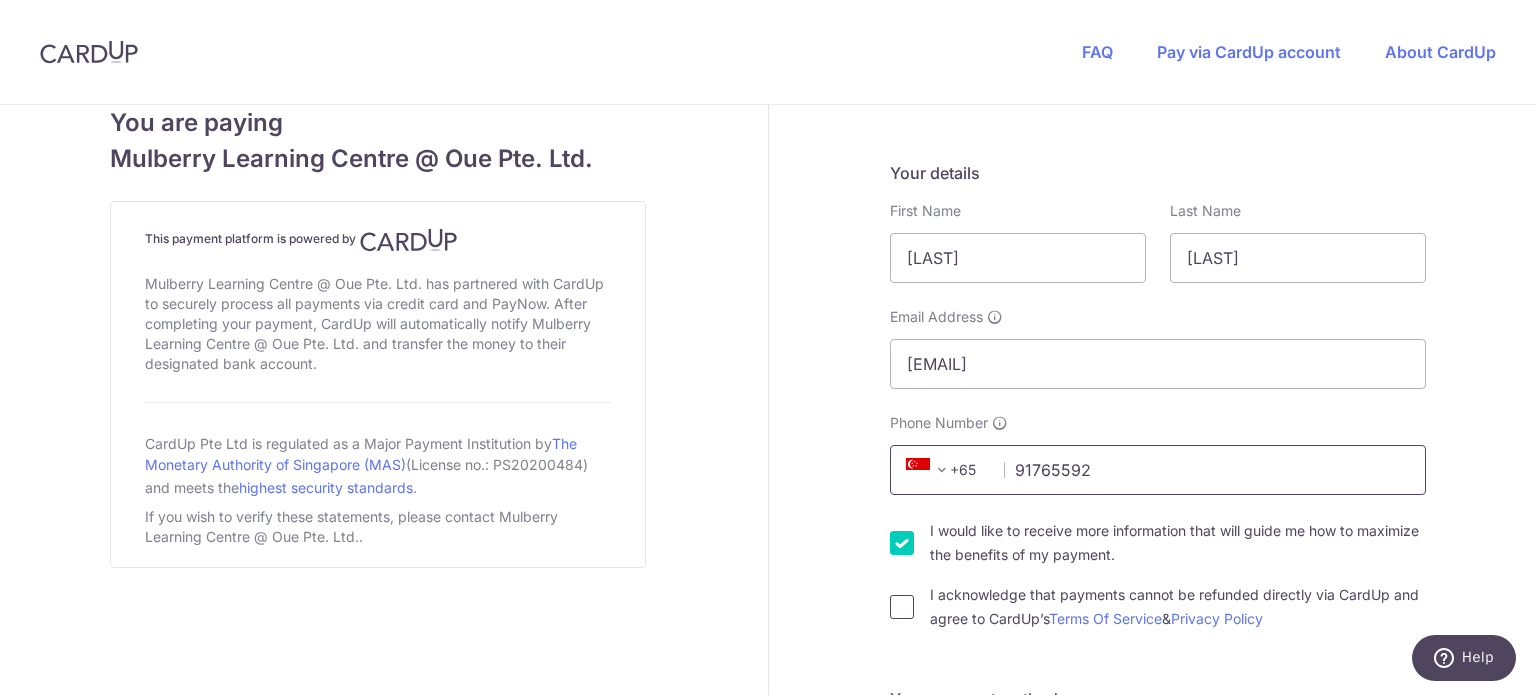 type on "91765592" 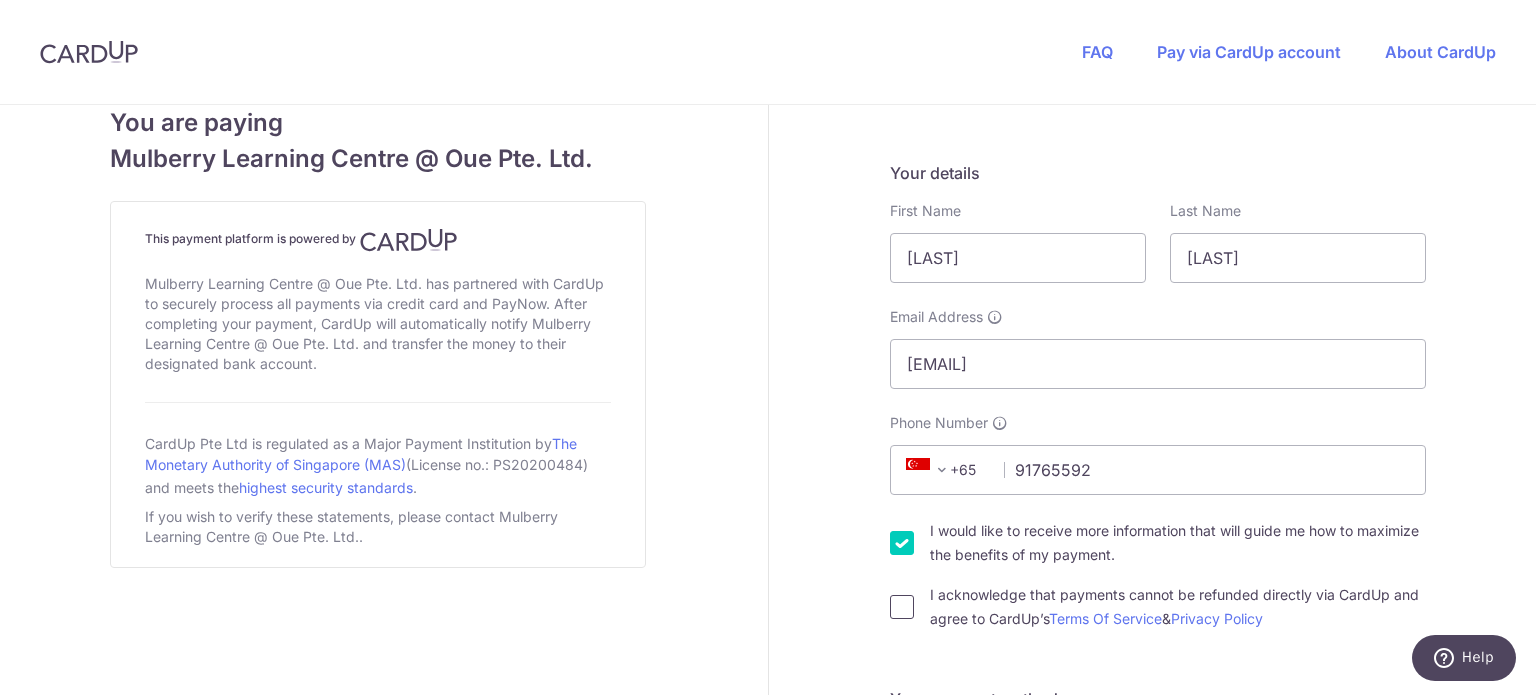 click on "I acknowledge that payments cannot be refunded directly via CardUp and agree to CardUp’s
Terms Of Service  &
Privacy Policy" at bounding box center [902, 607] 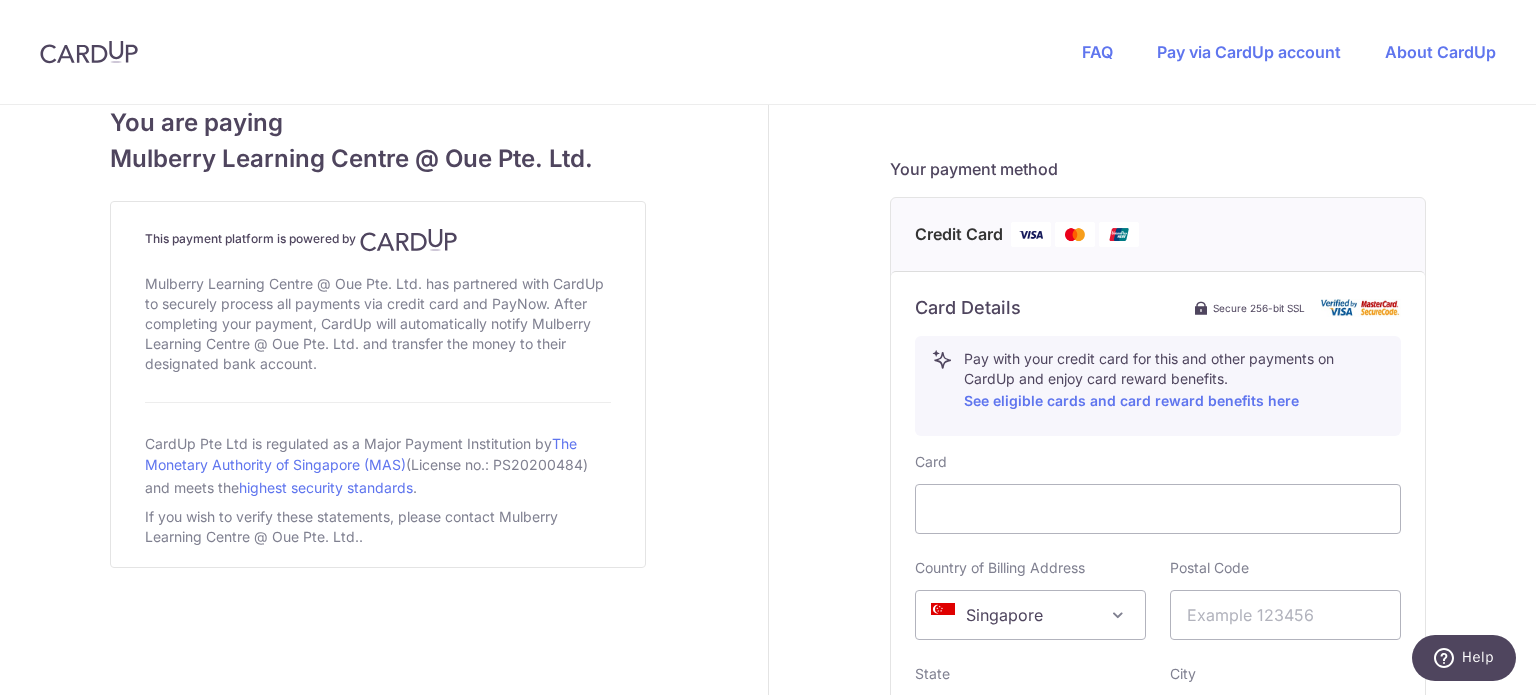 scroll, scrollTop: 1000, scrollLeft: 0, axis: vertical 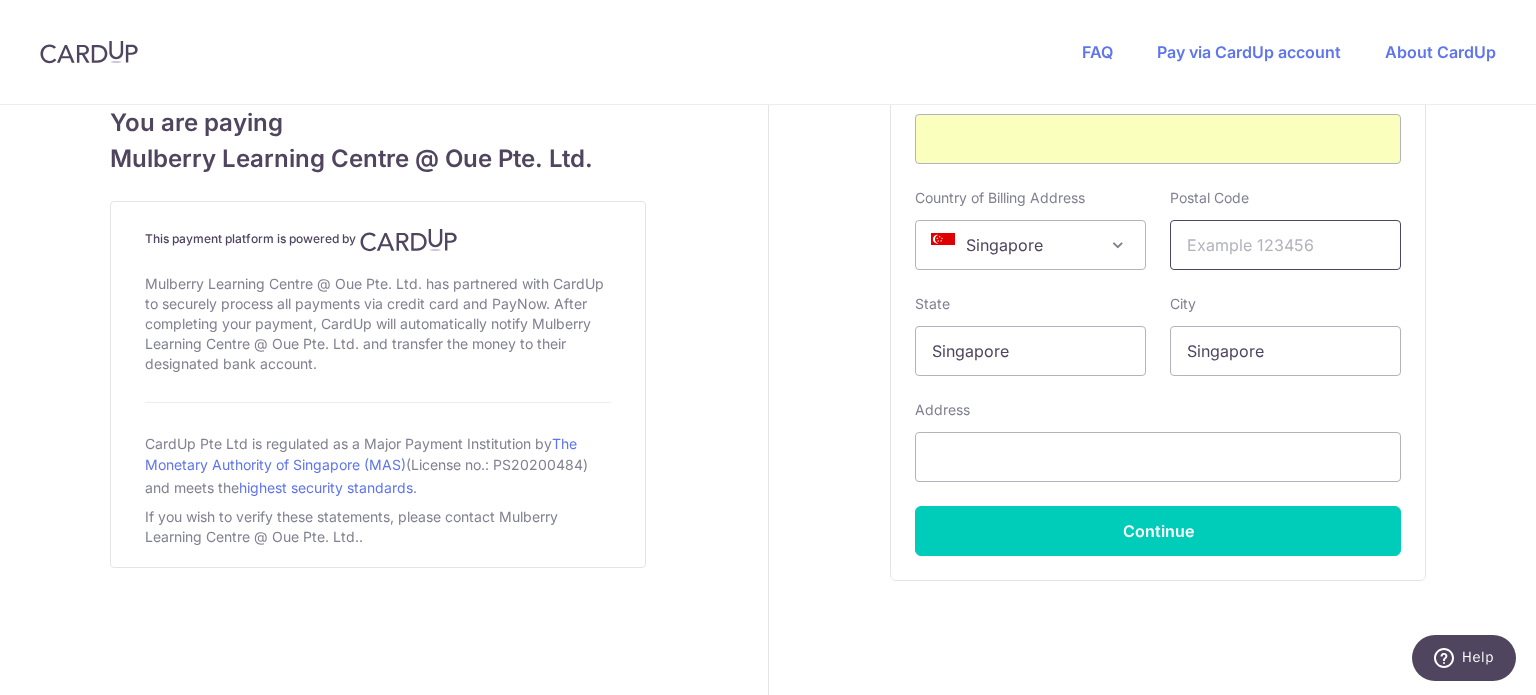 click at bounding box center (1285, 245) 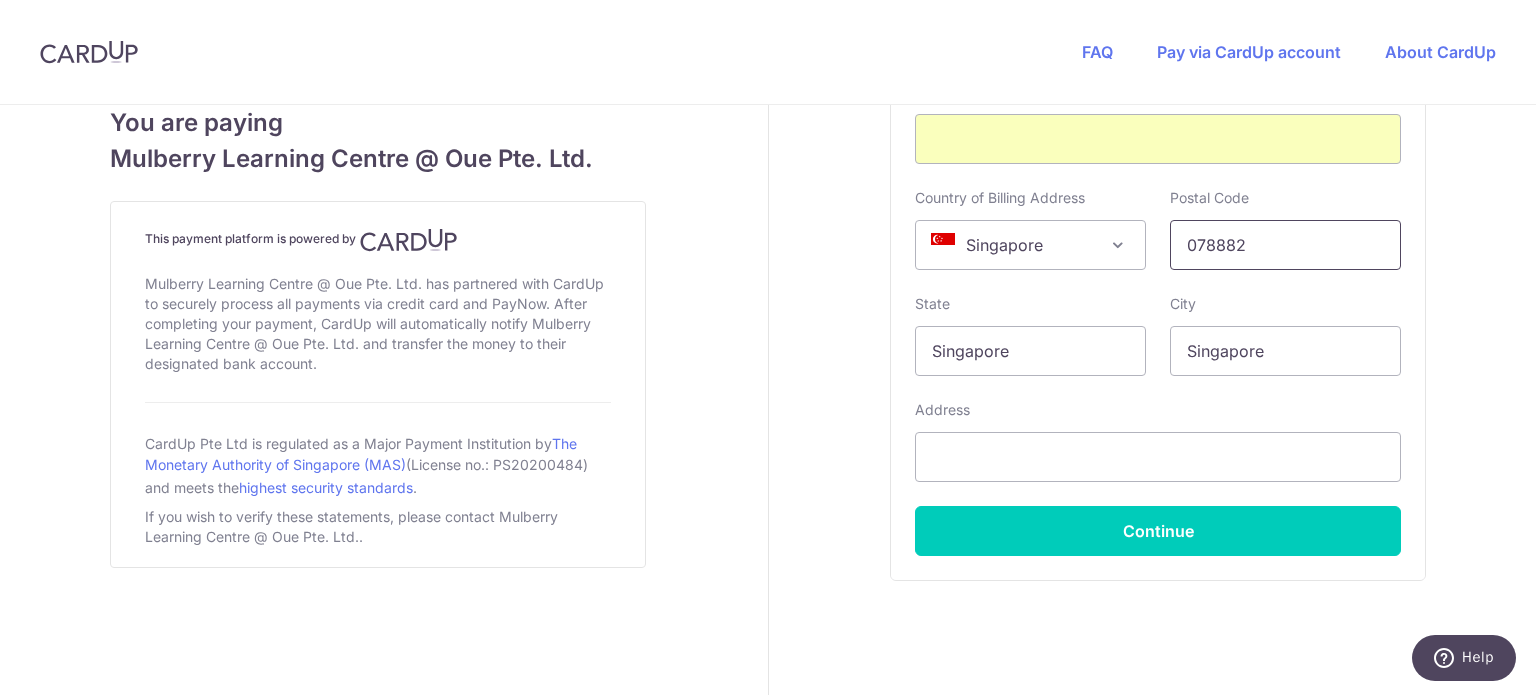 type on "078882" 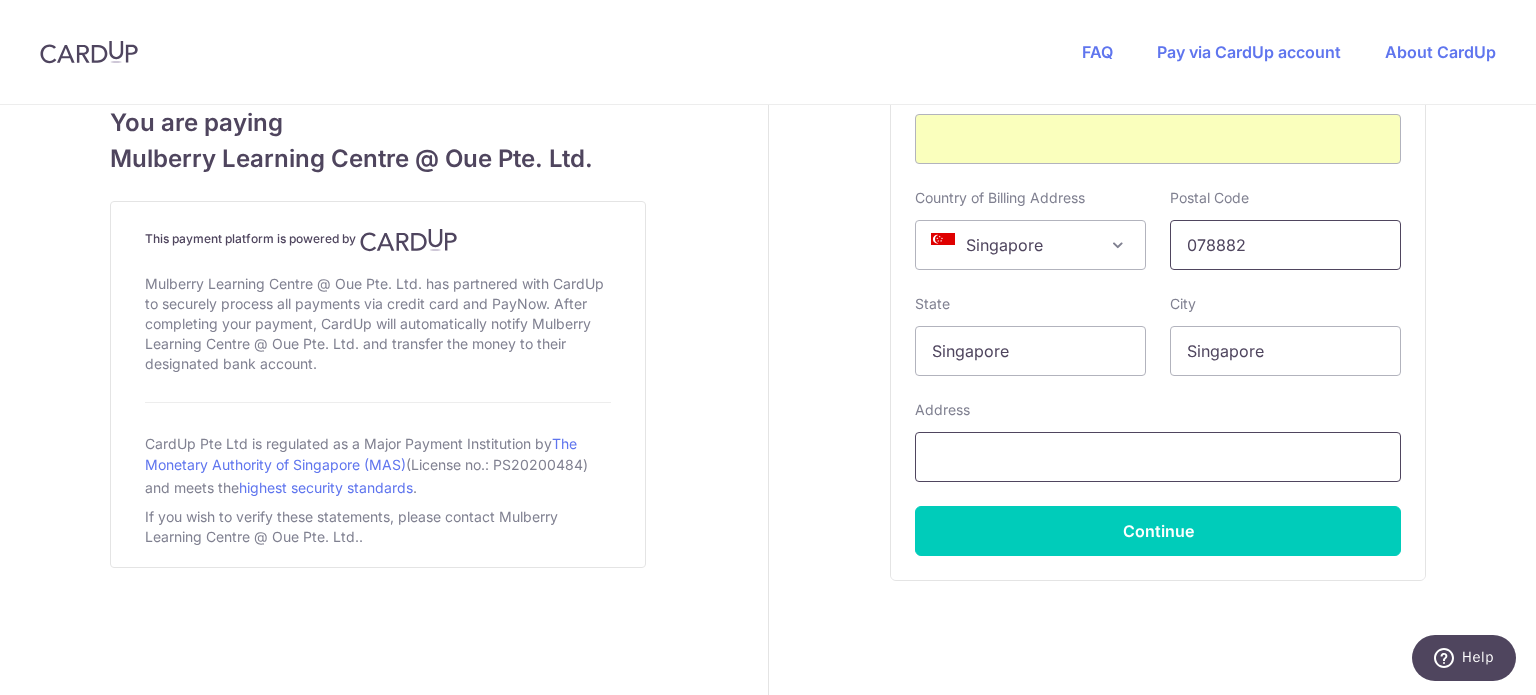 paste on "[NUMBER] [STREET] #[NUMBER]-[NUMBER]" 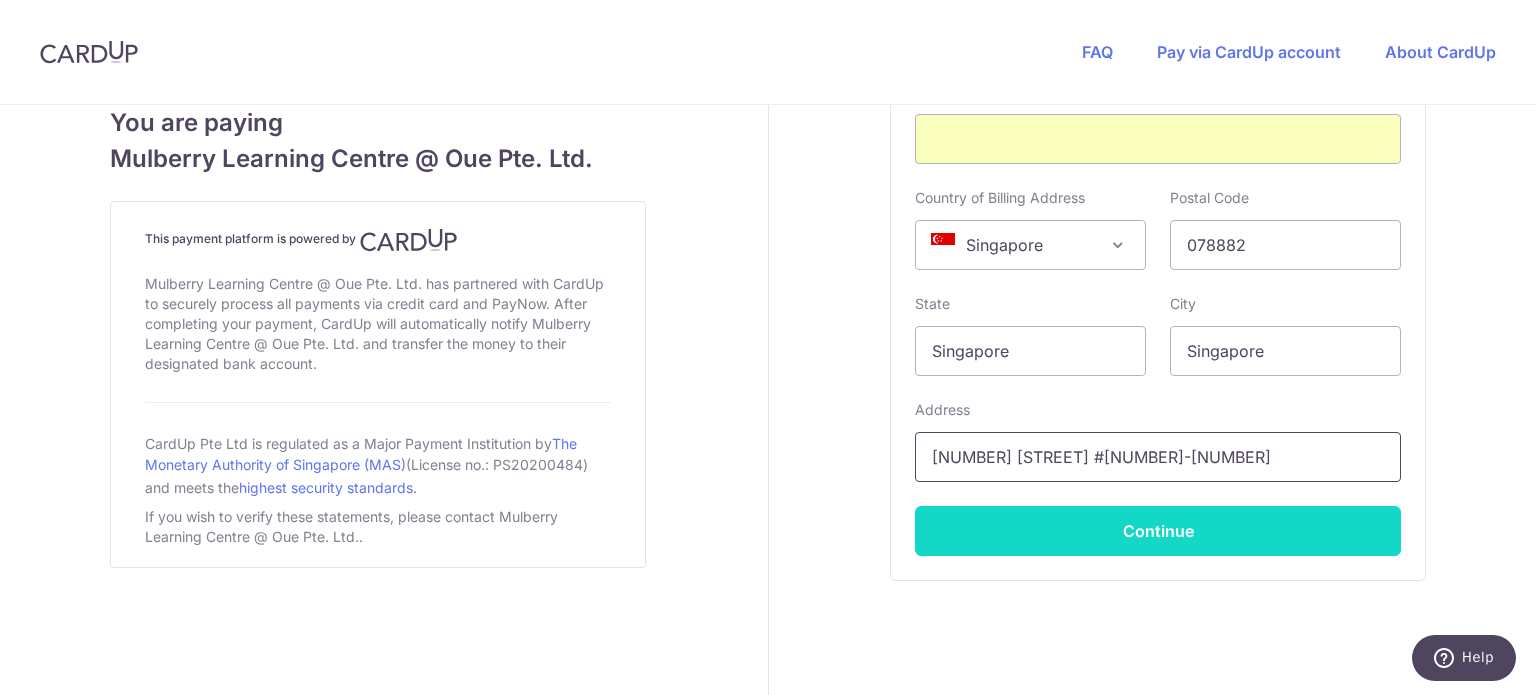 type on "[NUMBER] [STREET] #[NUMBER]-[NUMBER]" 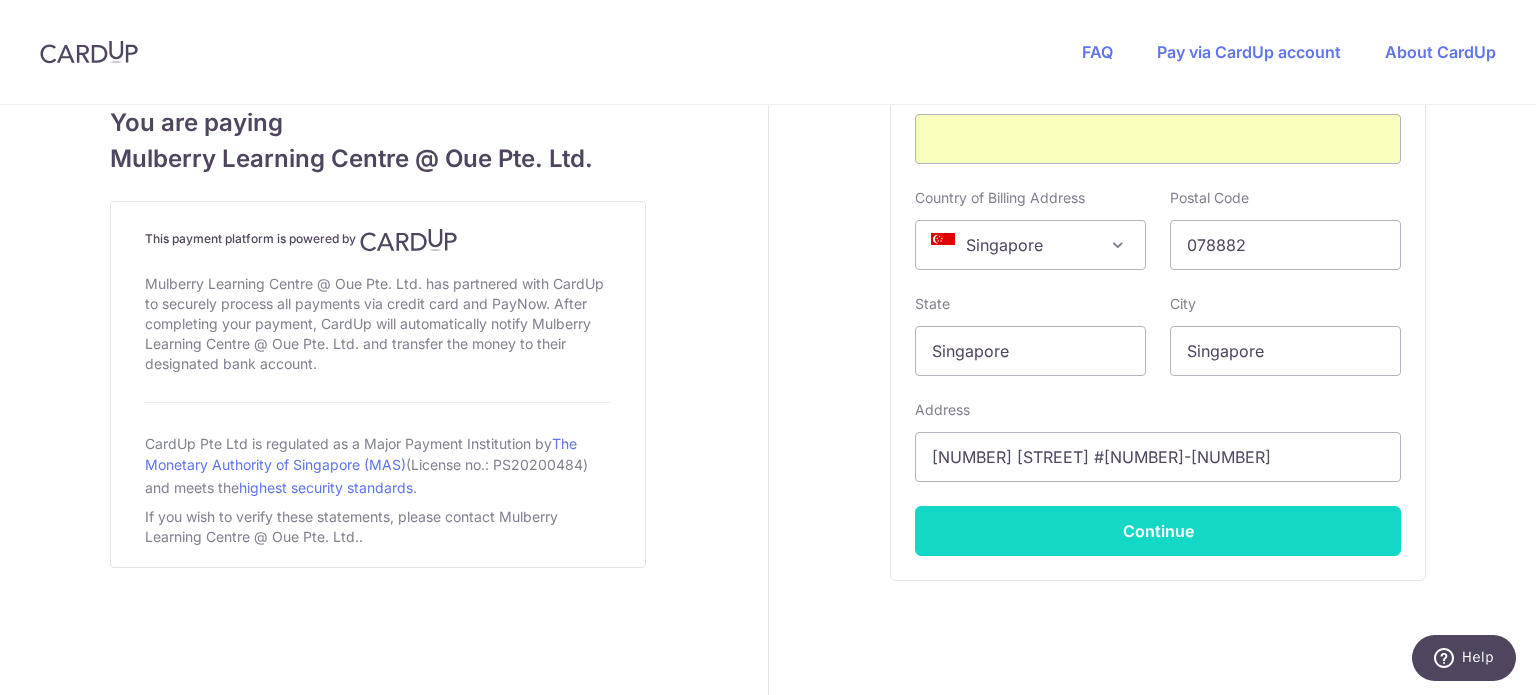 click on "Continue" at bounding box center (1158, 531) 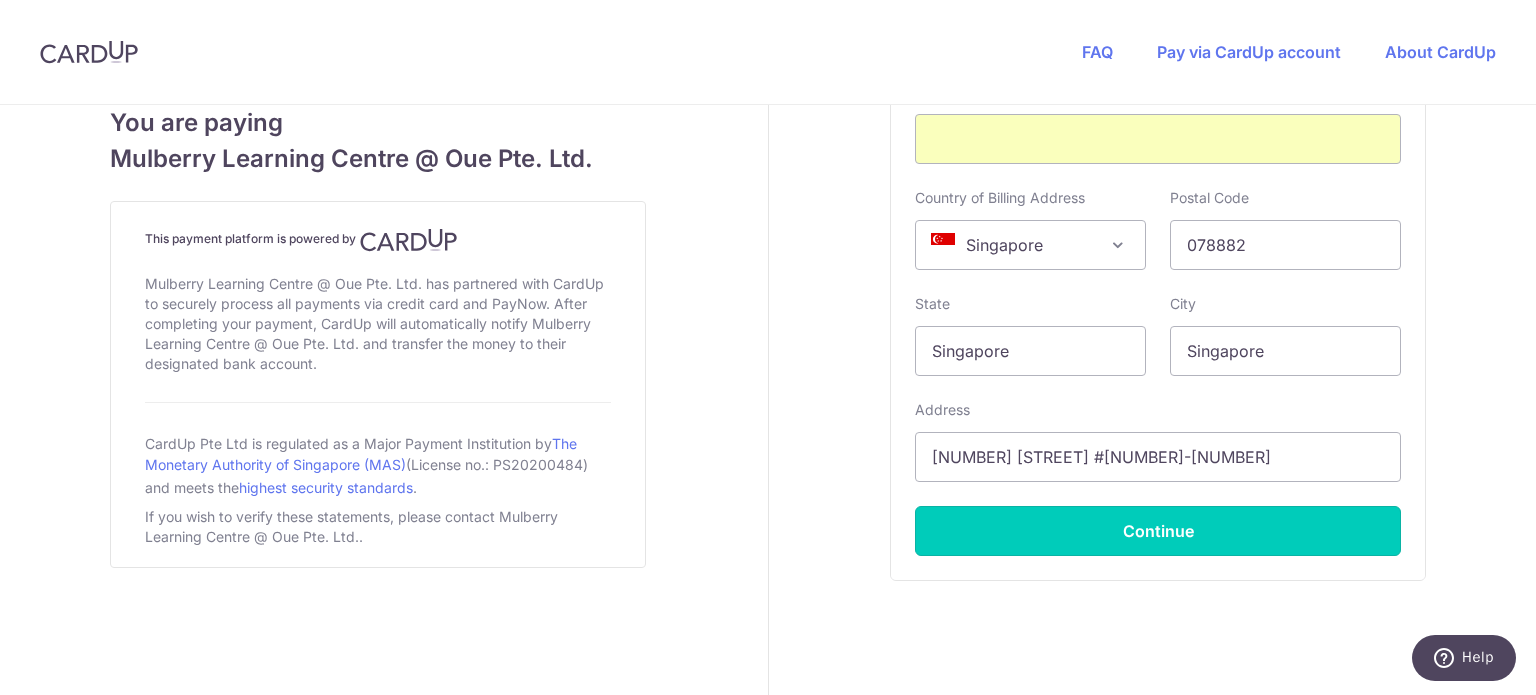 type on "**** 6952" 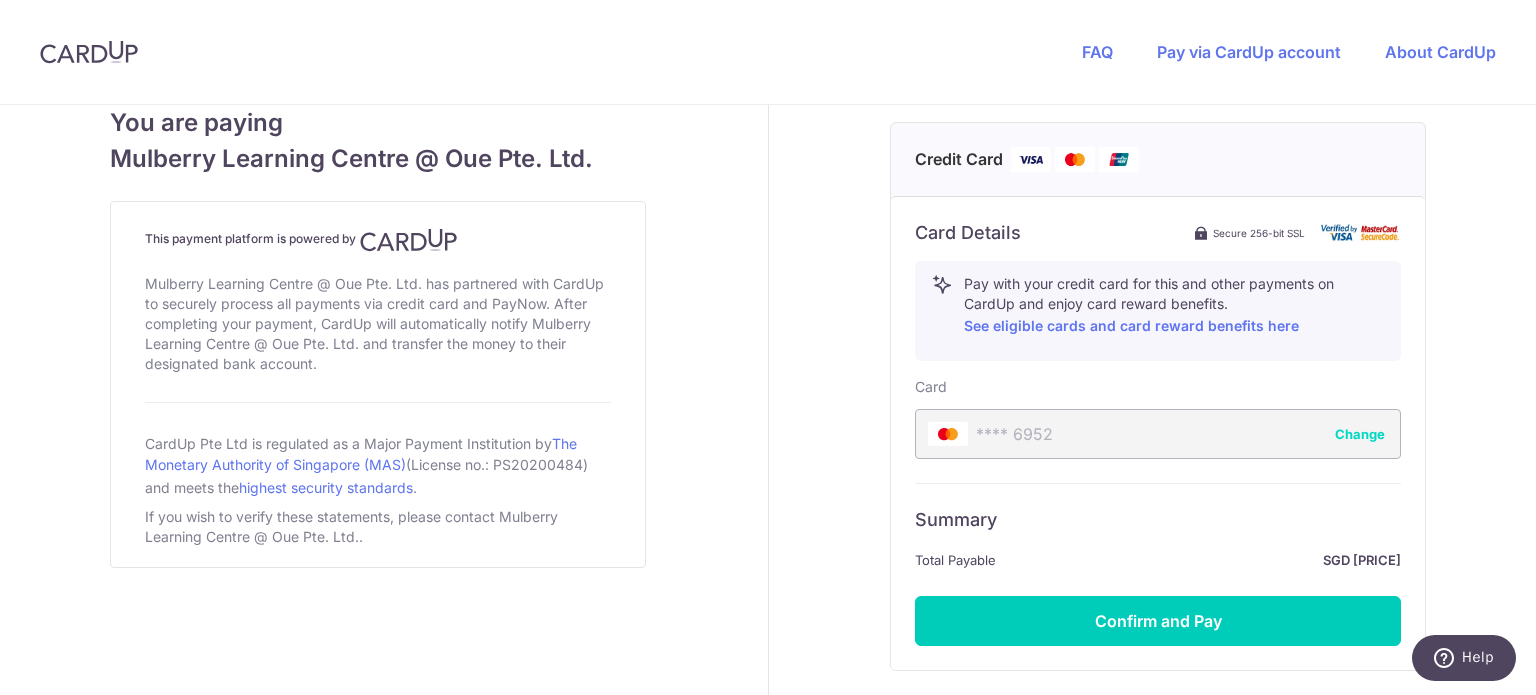 scroll, scrollTop: 1048, scrollLeft: 0, axis: vertical 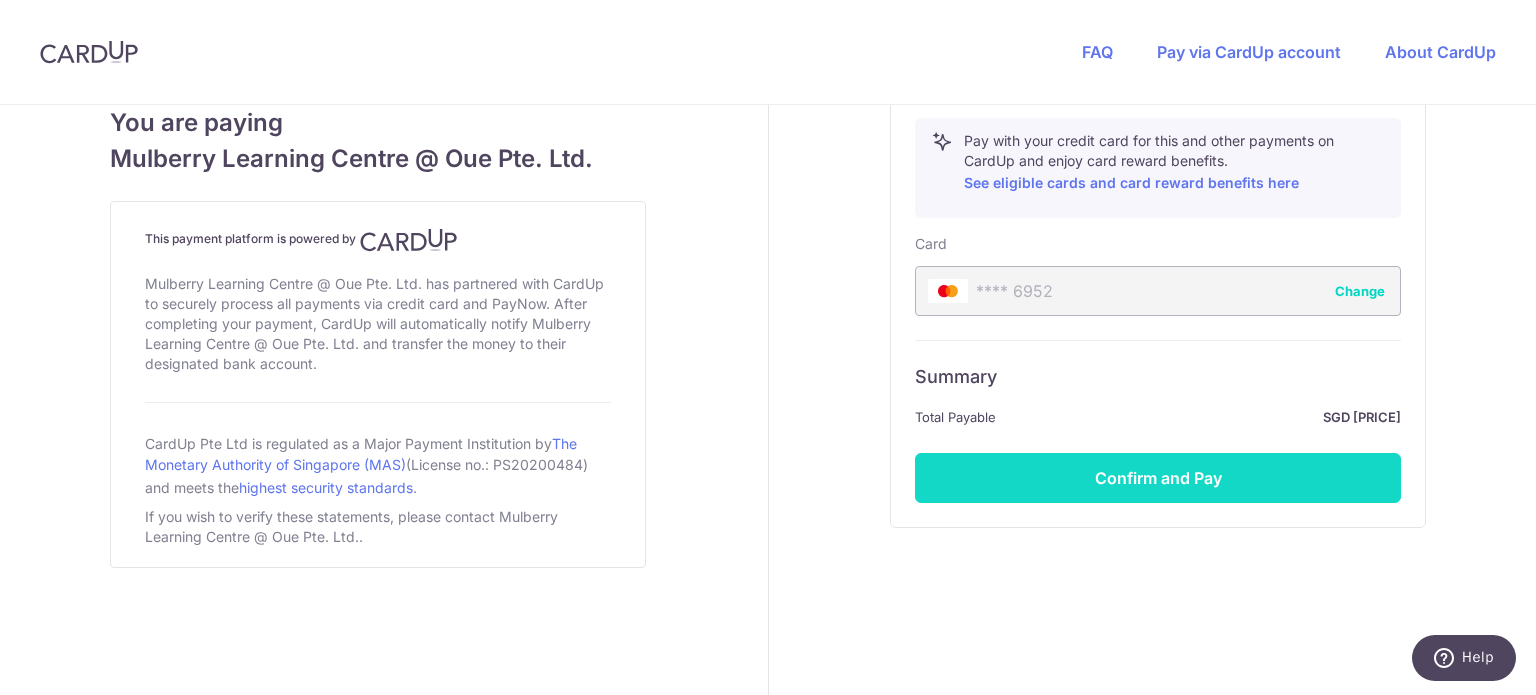 click on "Confirm and Pay" at bounding box center (1158, 478) 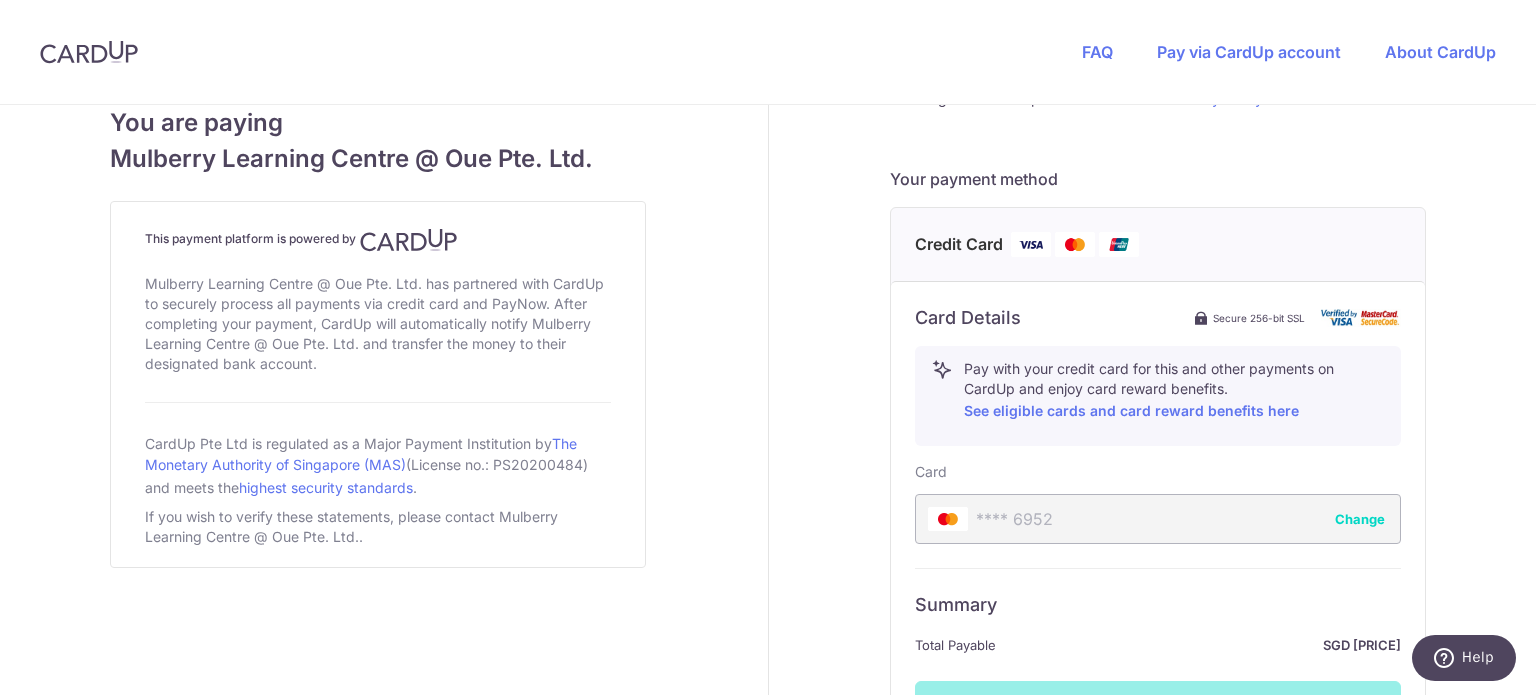 scroll, scrollTop: 1000, scrollLeft: 0, axis: vertical 